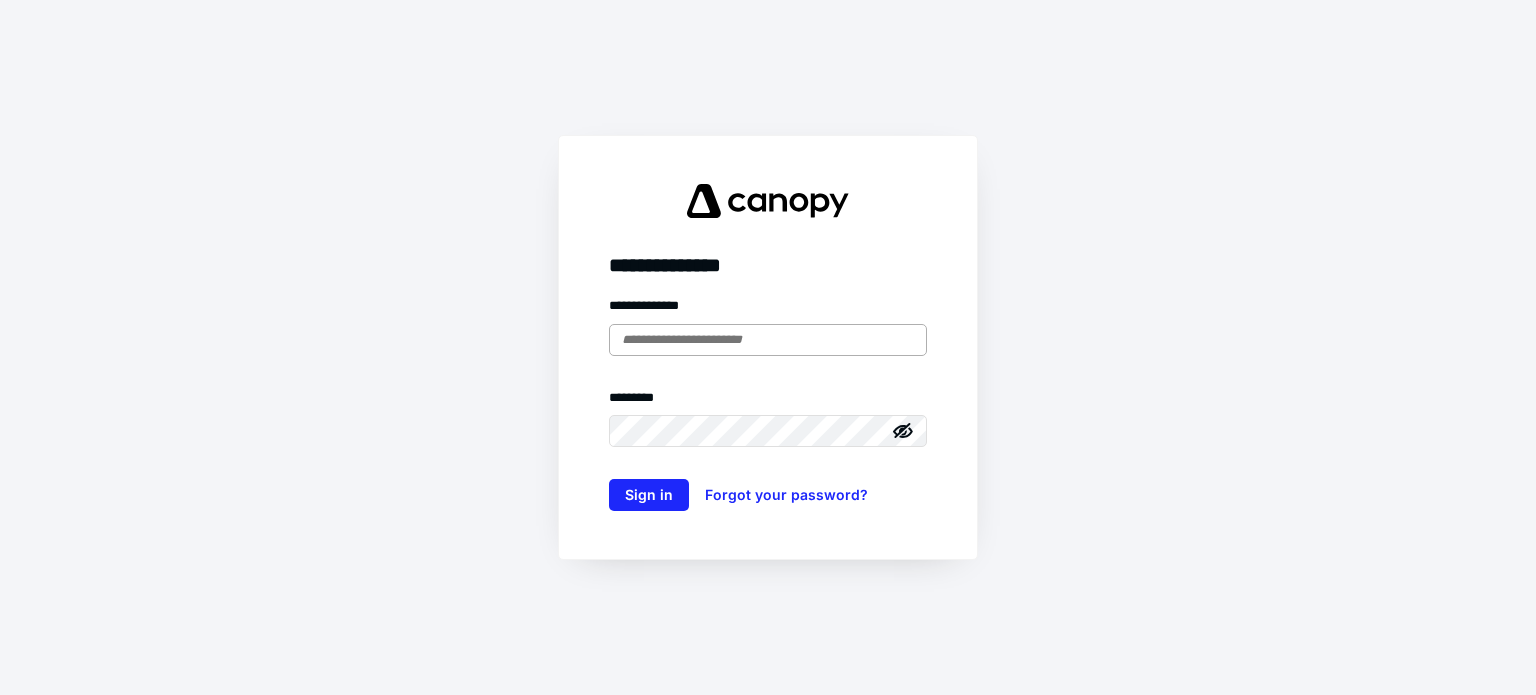 scroll, scrollTop: 0, scrollLeft: 0, axis: both 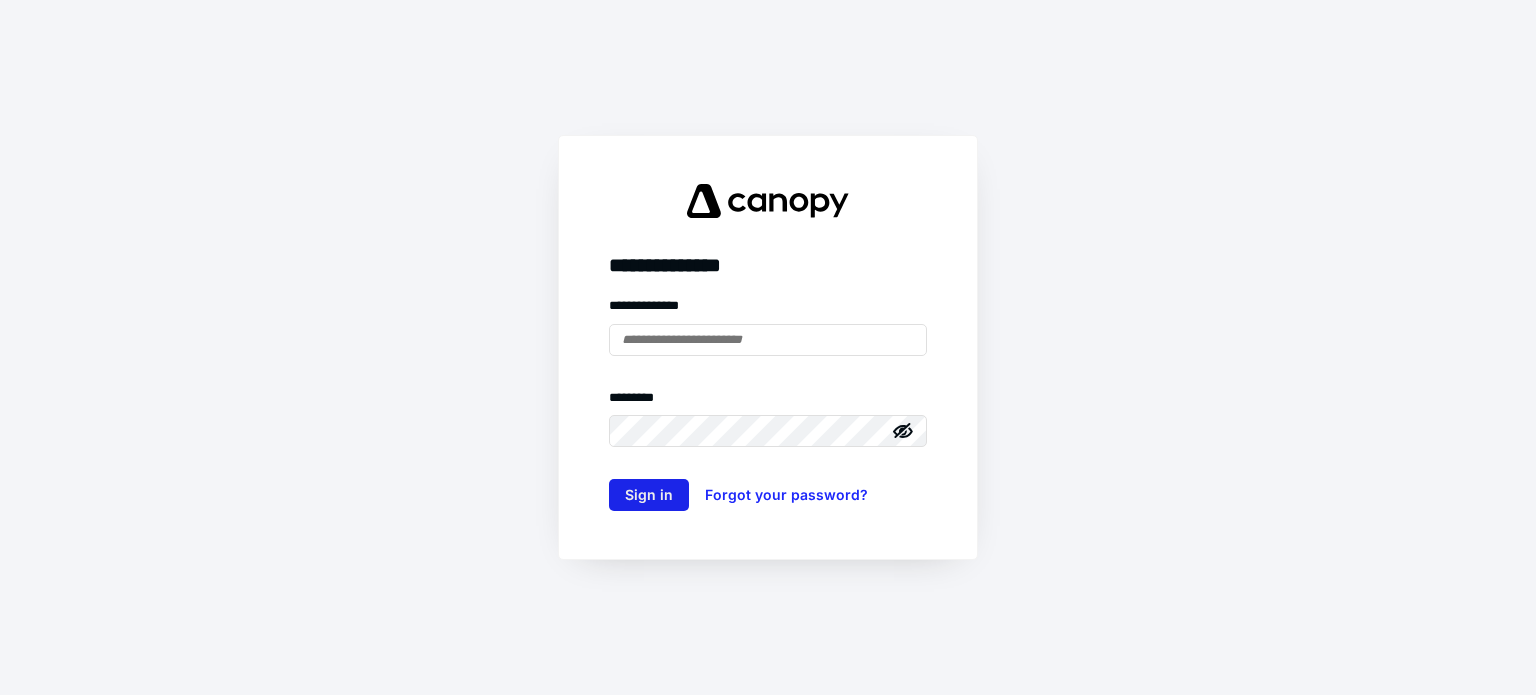 type on "**********" 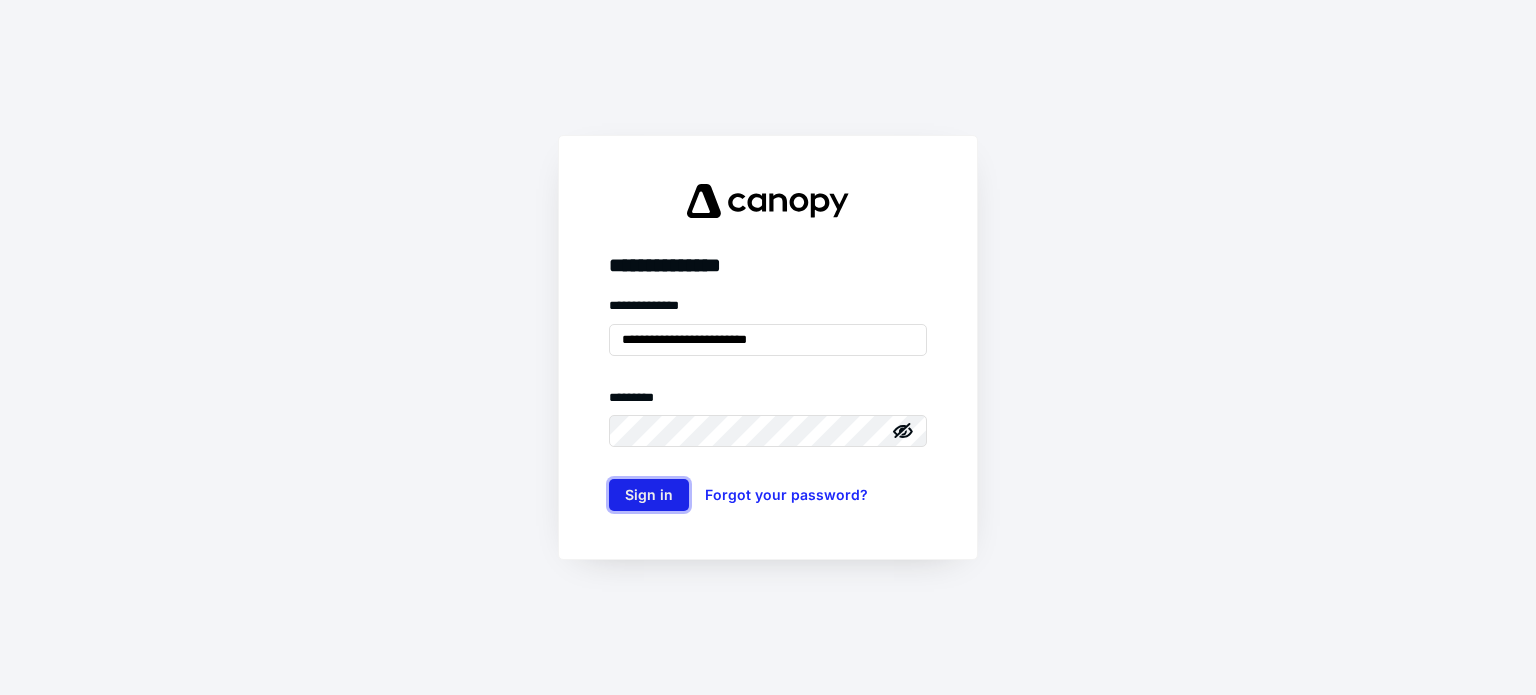 click on "Sign in" at bounding box center [649, 495] 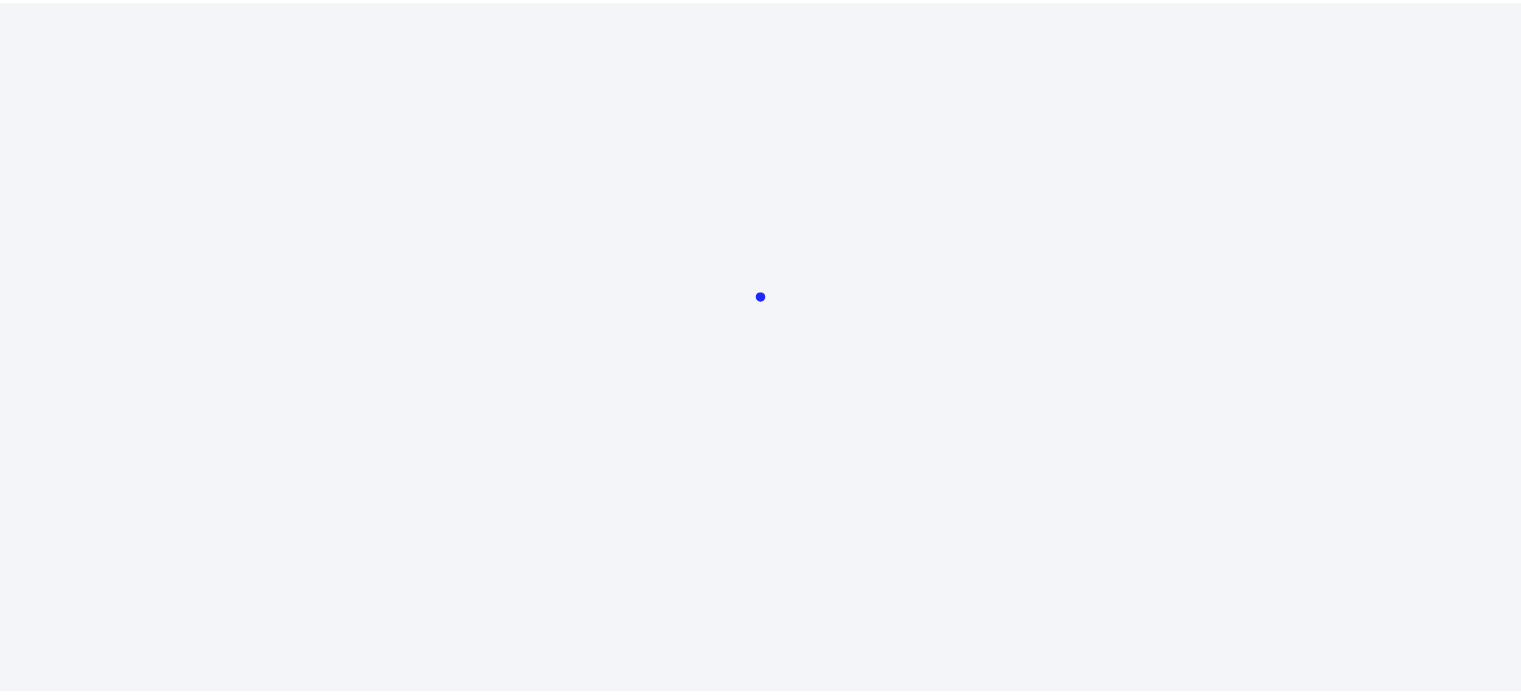 scroll, scrollTop: 0, scrollLeft: 0, axis: both 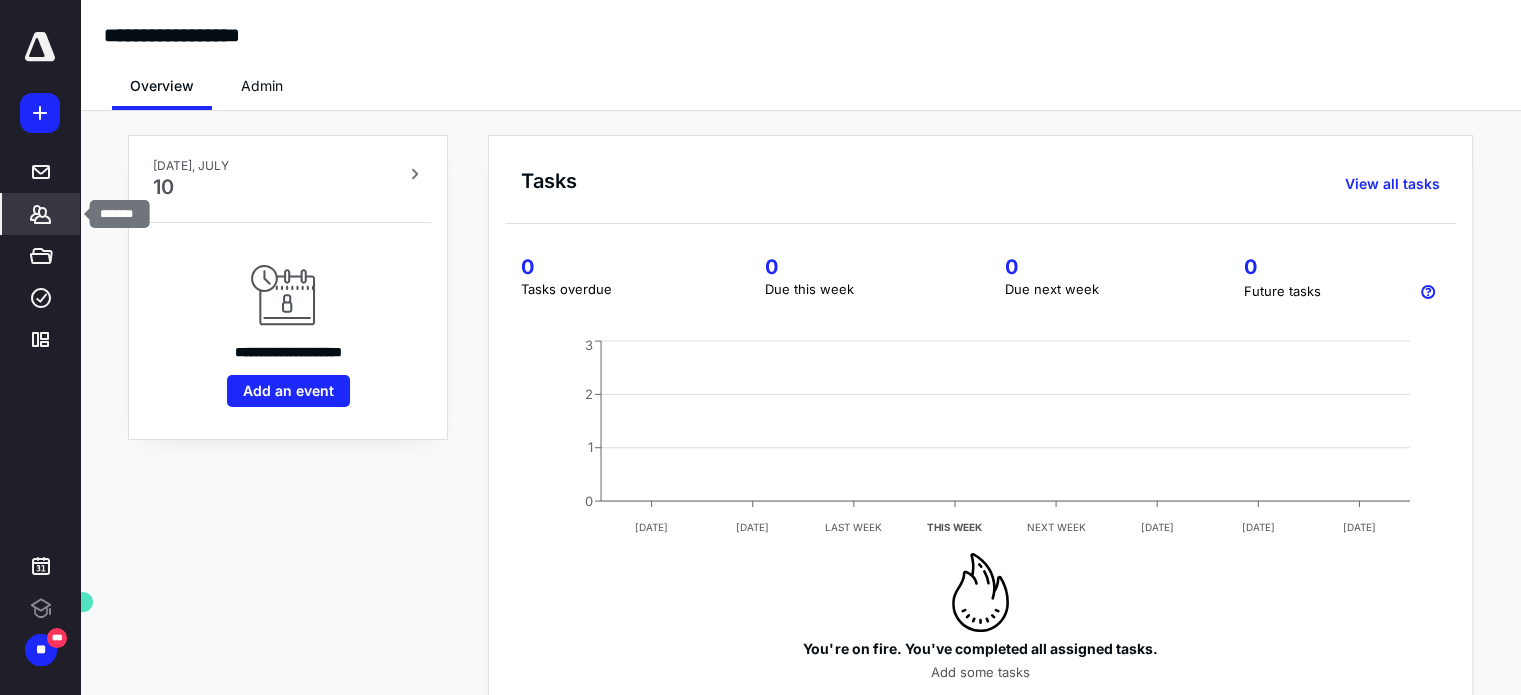 click 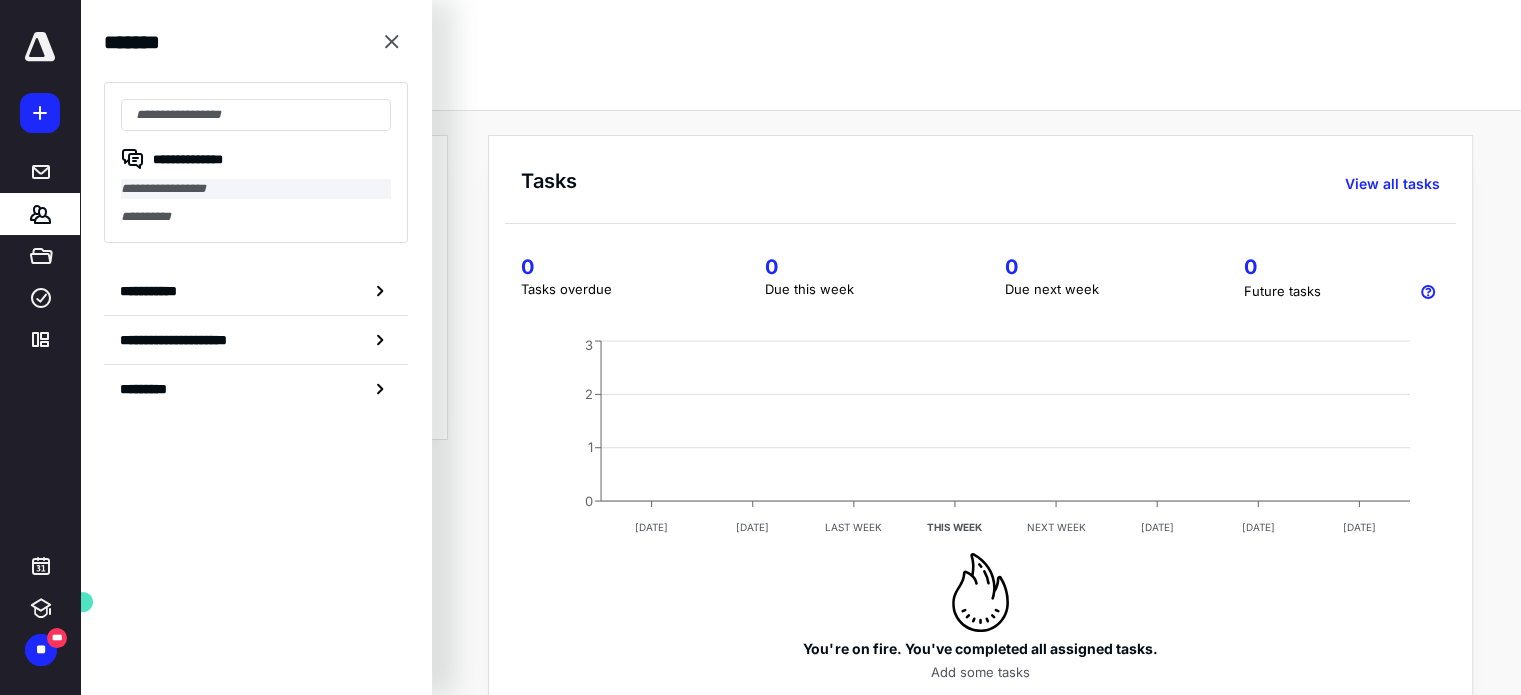 click on "**********" at bounding box center (256, 189) 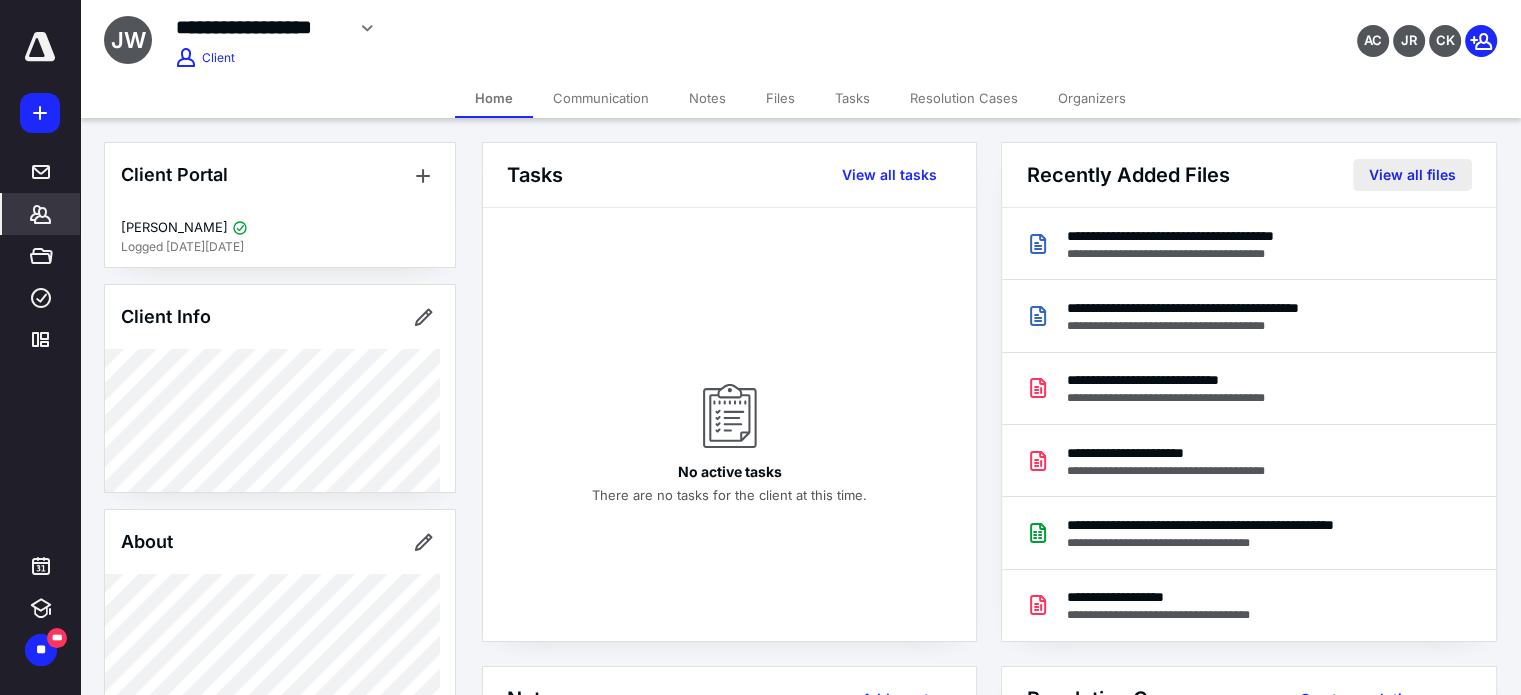 click on "View all files" at bounding box center (1412, 175) 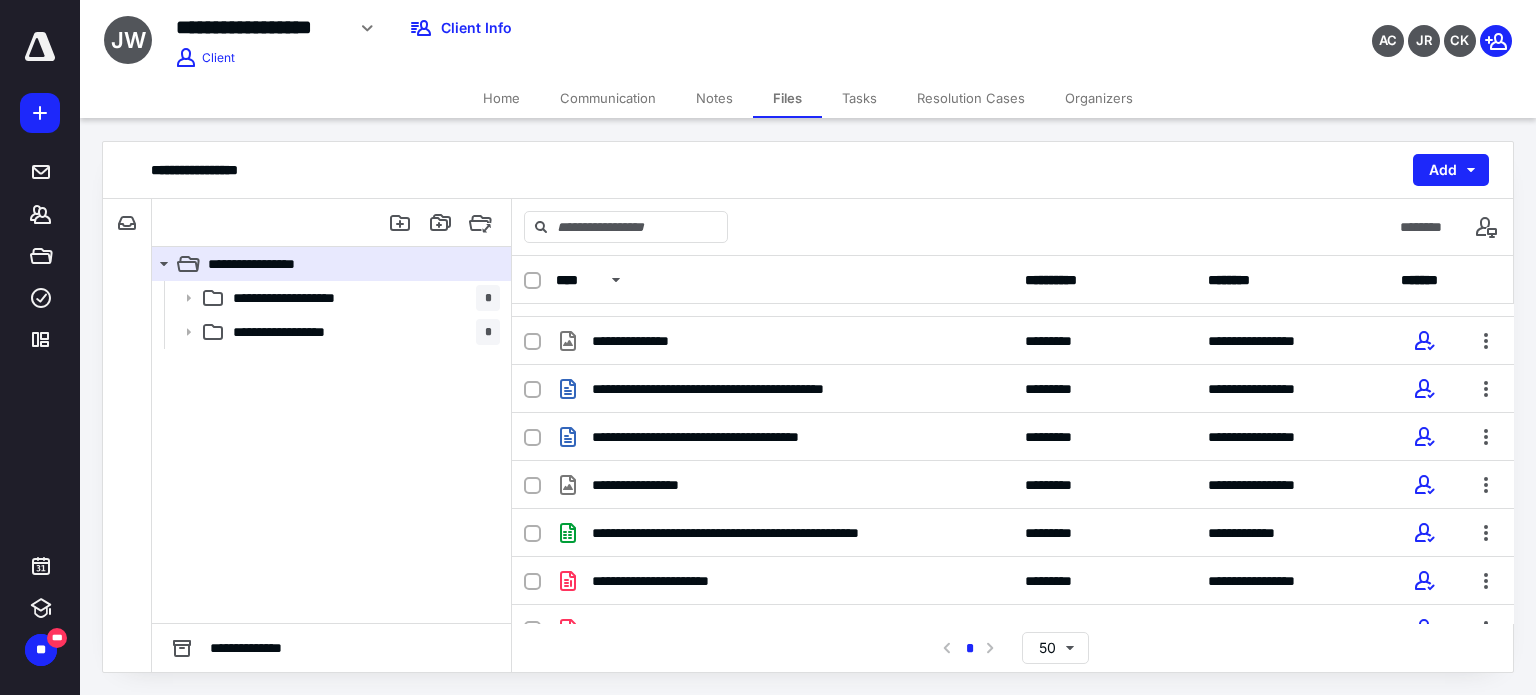 scroll, scrollTop: 212, scrollLeft: 0, axis: vertical 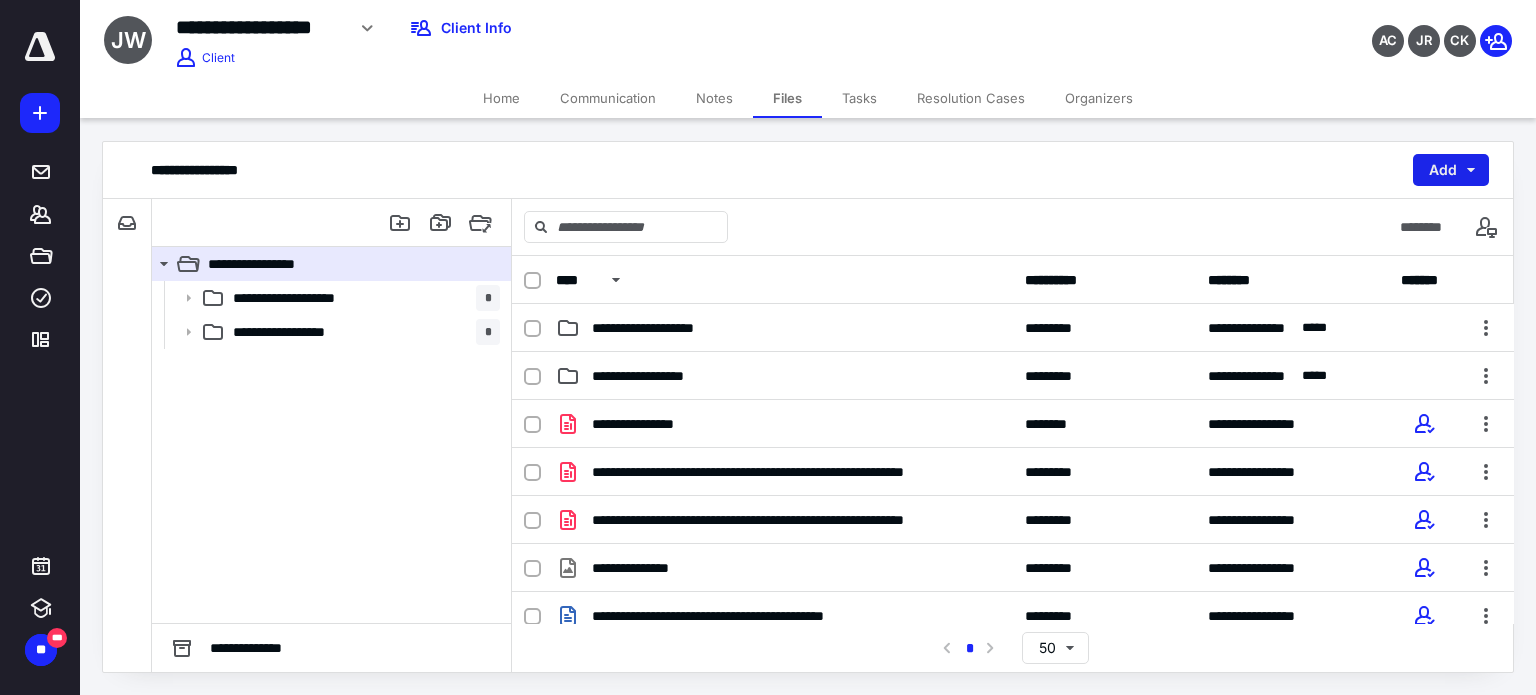 click on "Add" at bounding box center [1451, 170] 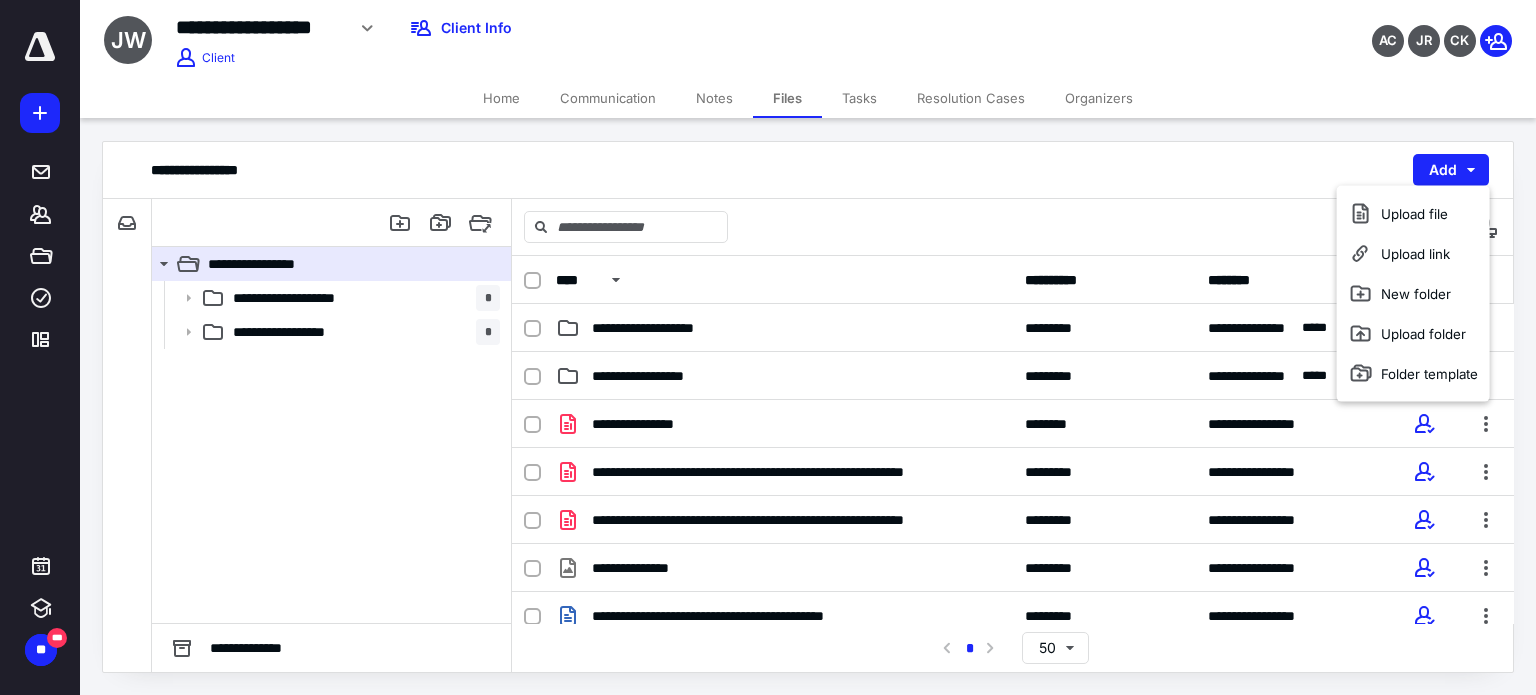 click on "Home Communication Notes Files Tasks Resolution Cases Organizers" at bounding box center (808, 98) 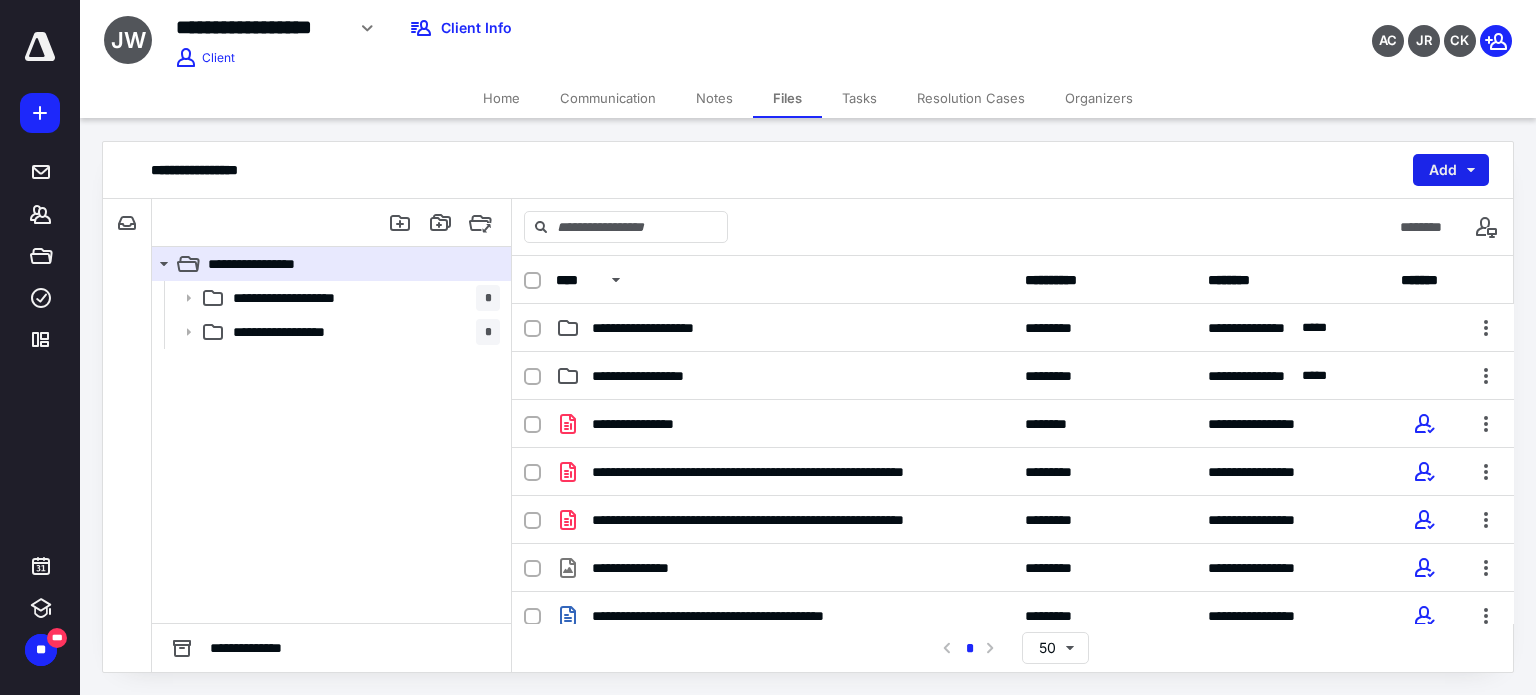 click on "Add" at bounding box center (1451, 170) 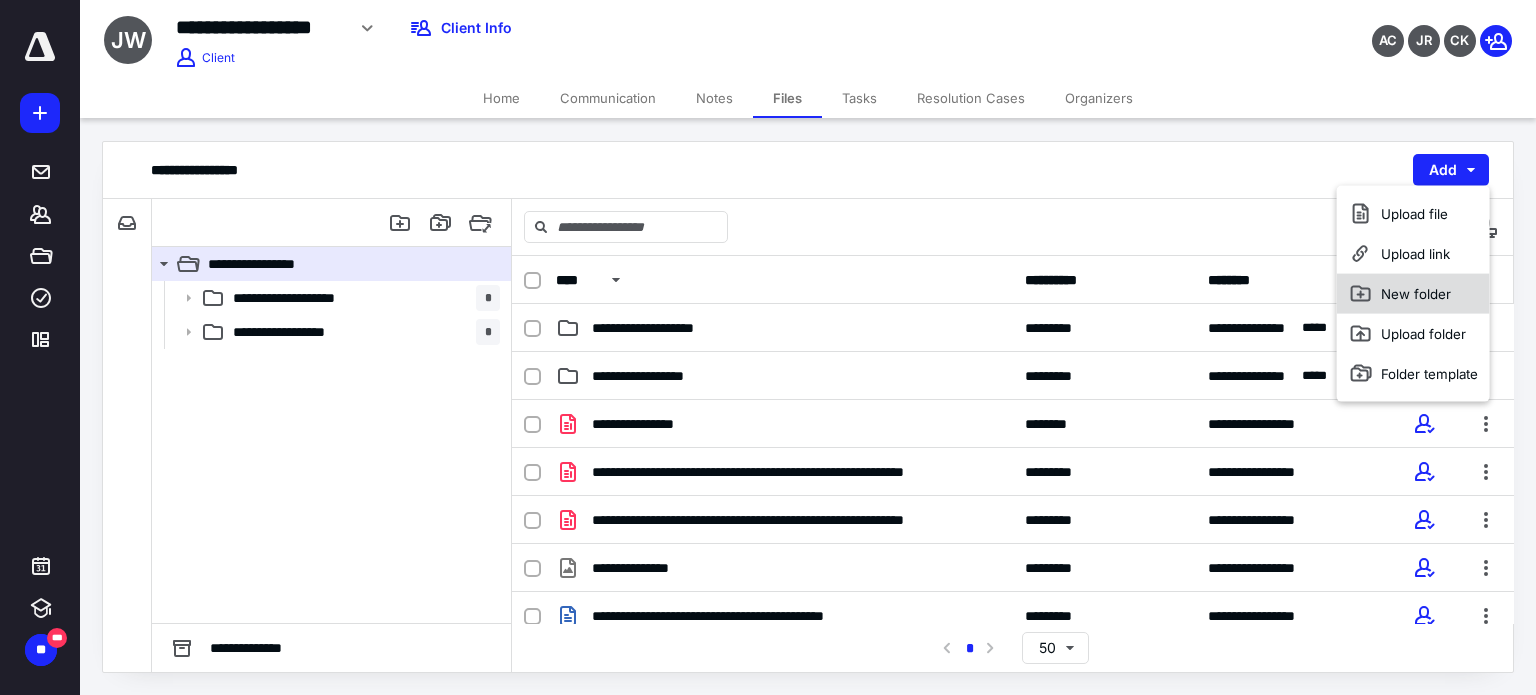 click on "New folder" at bounding box center (1413, 294) 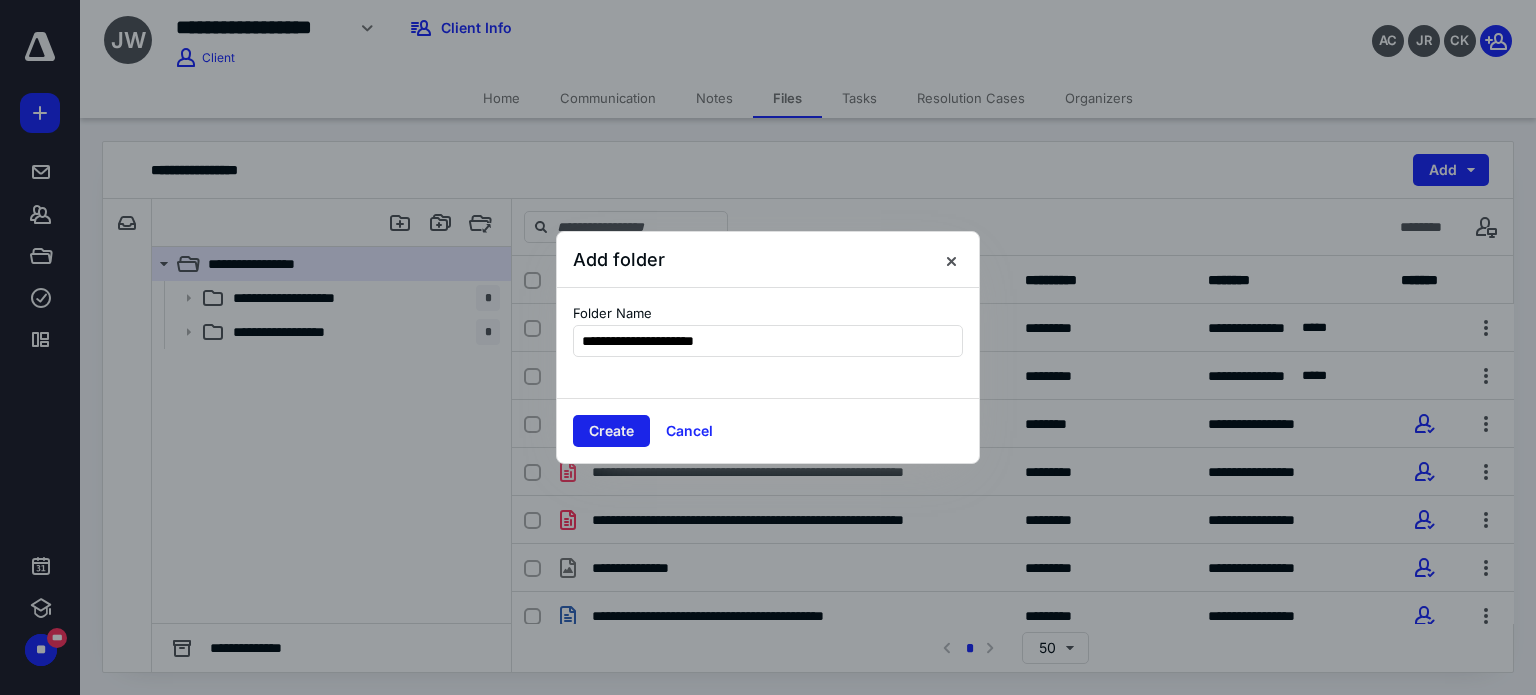 type on "**********" 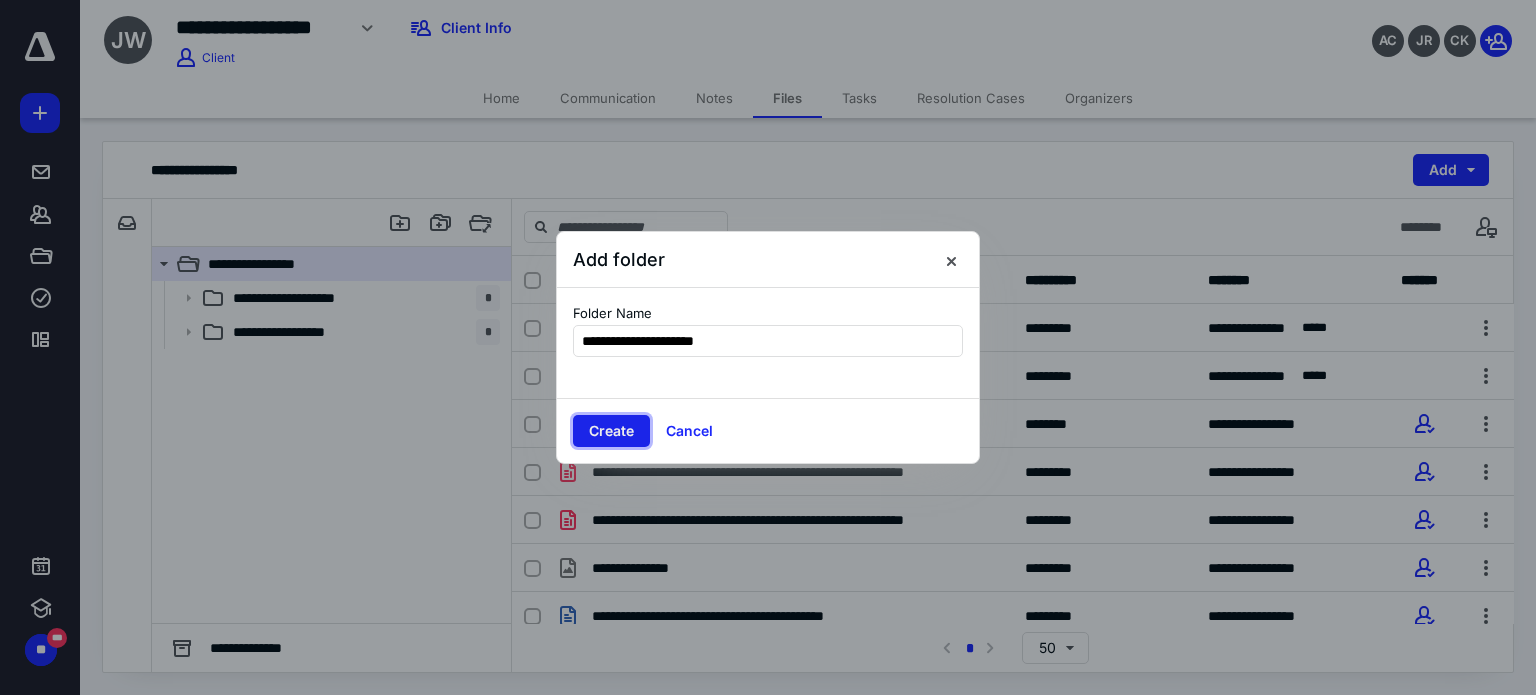 click on "Create" at bounding box center [611, 431] 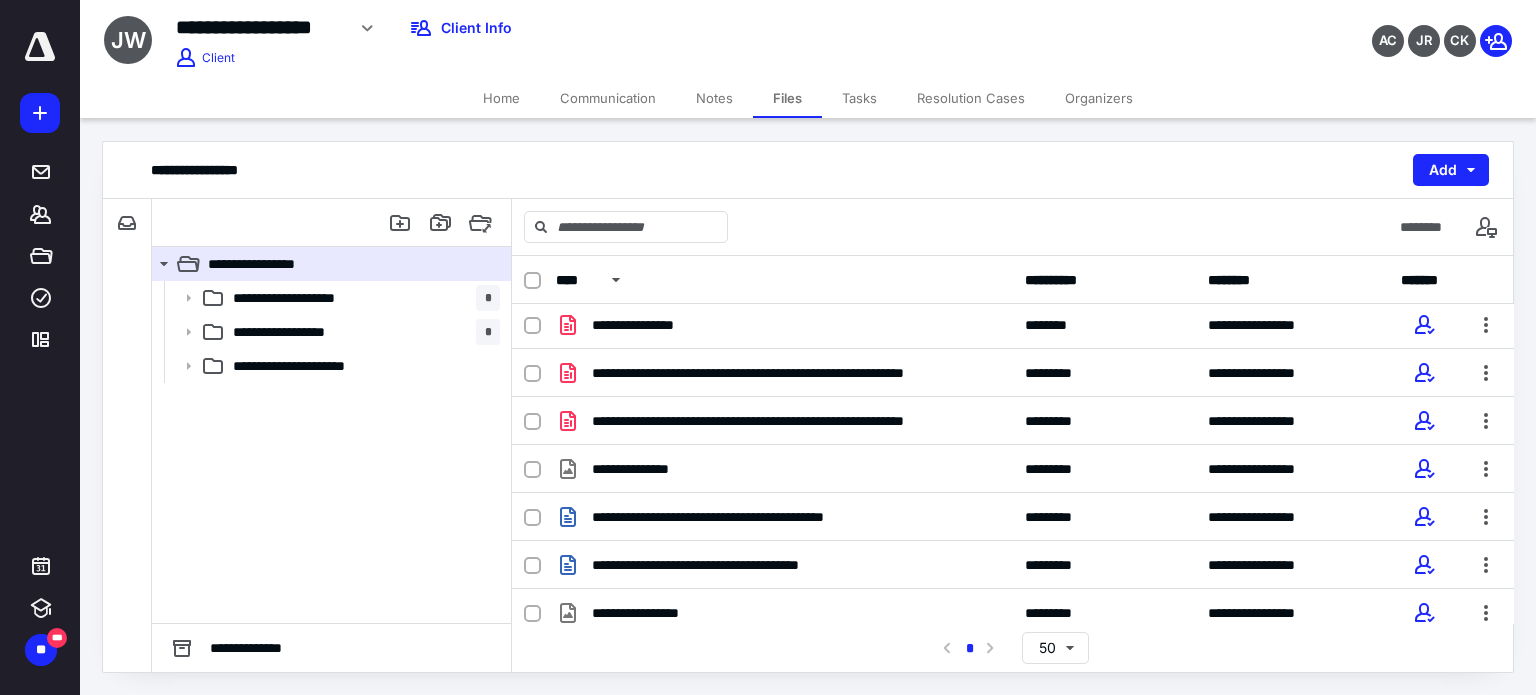 scroll, scrollTop: 155, scrollLeft: 0, axis: vertical 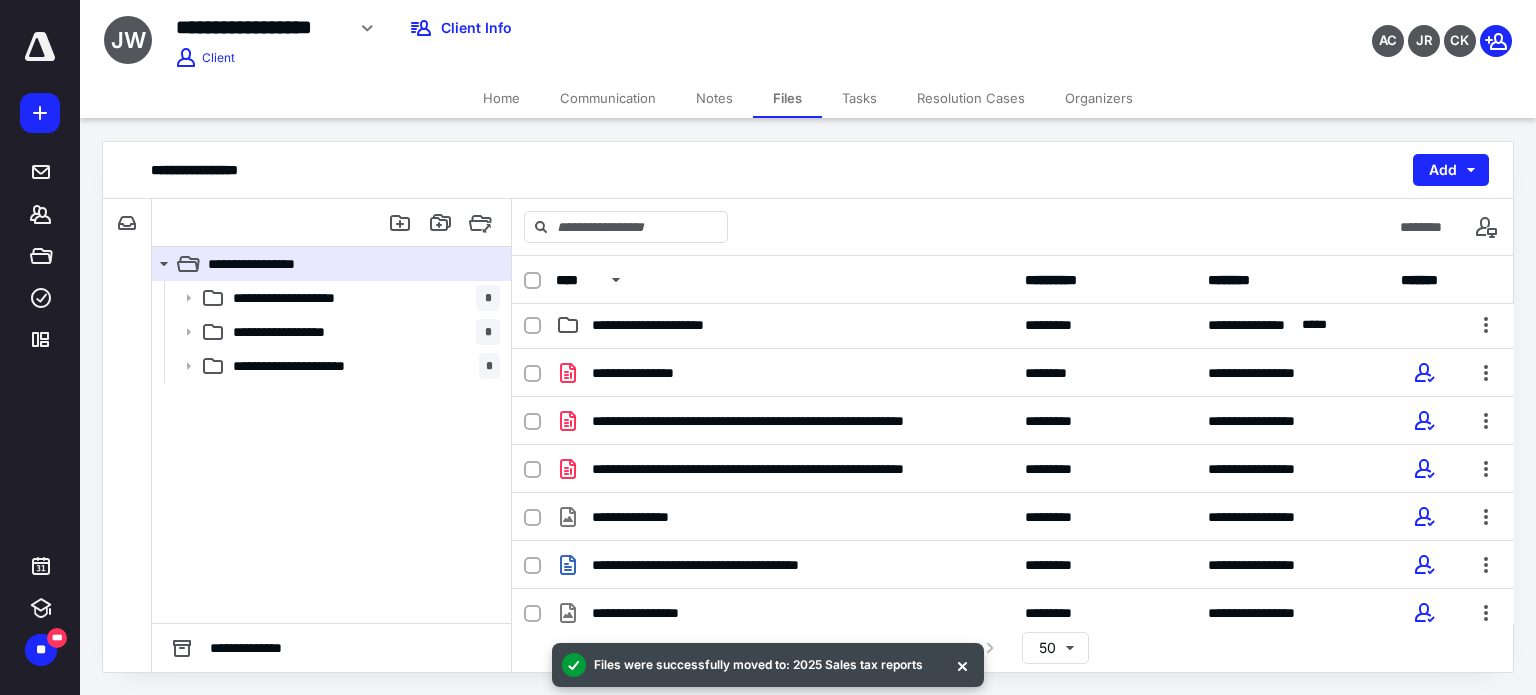 drag, startPoint x: 1516, startPoint y: 378, endPoint x: 1514, endPoint y: 407, distance: 29.068884 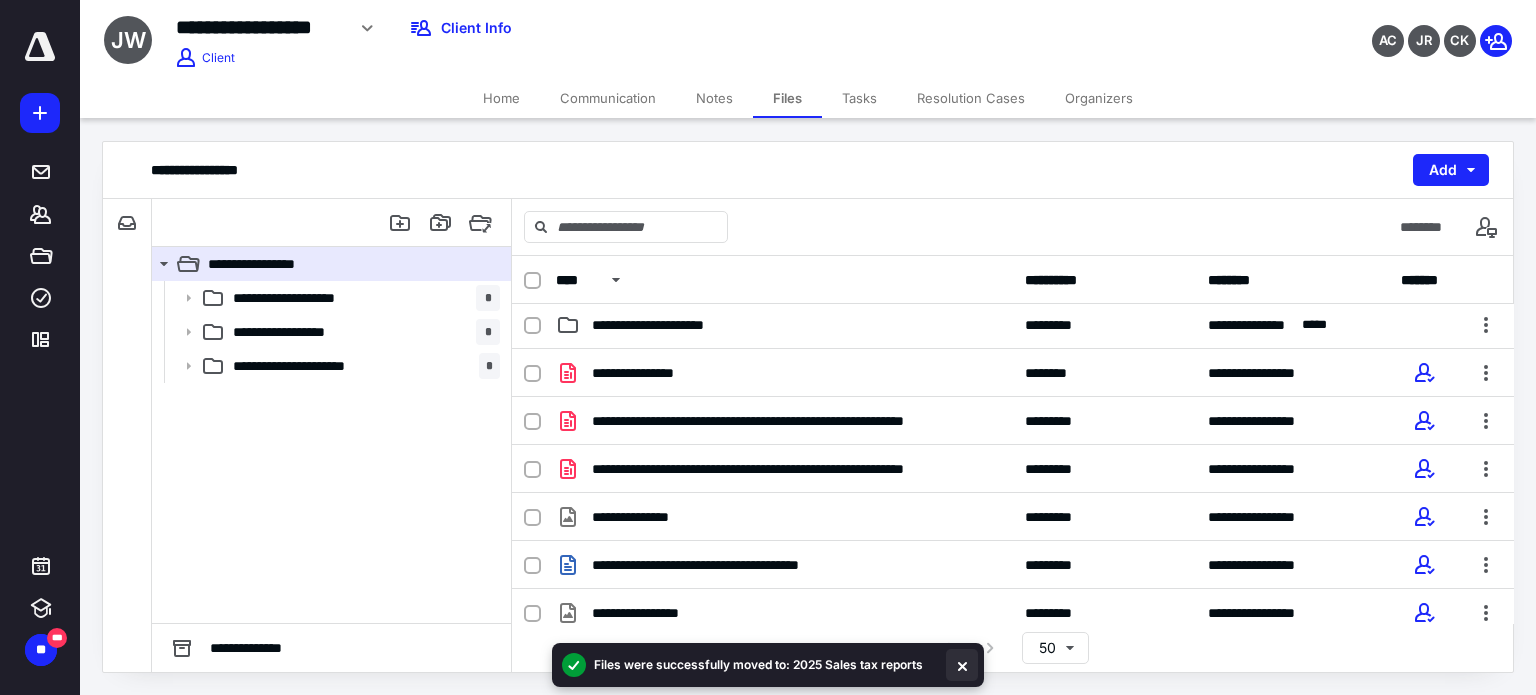 click at bounding box center [962, 665] 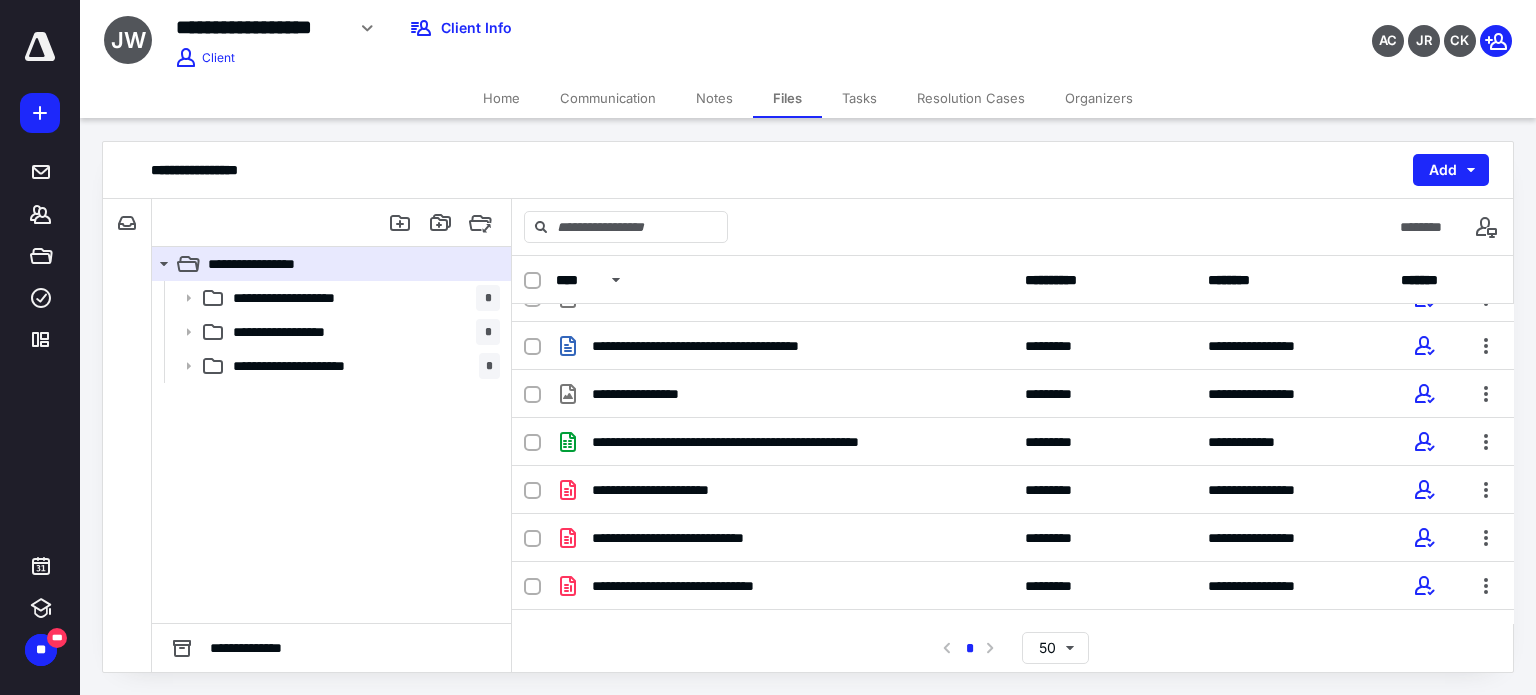 scroll, scrollTop: 333, scrollLeft: 0, axis: vertical 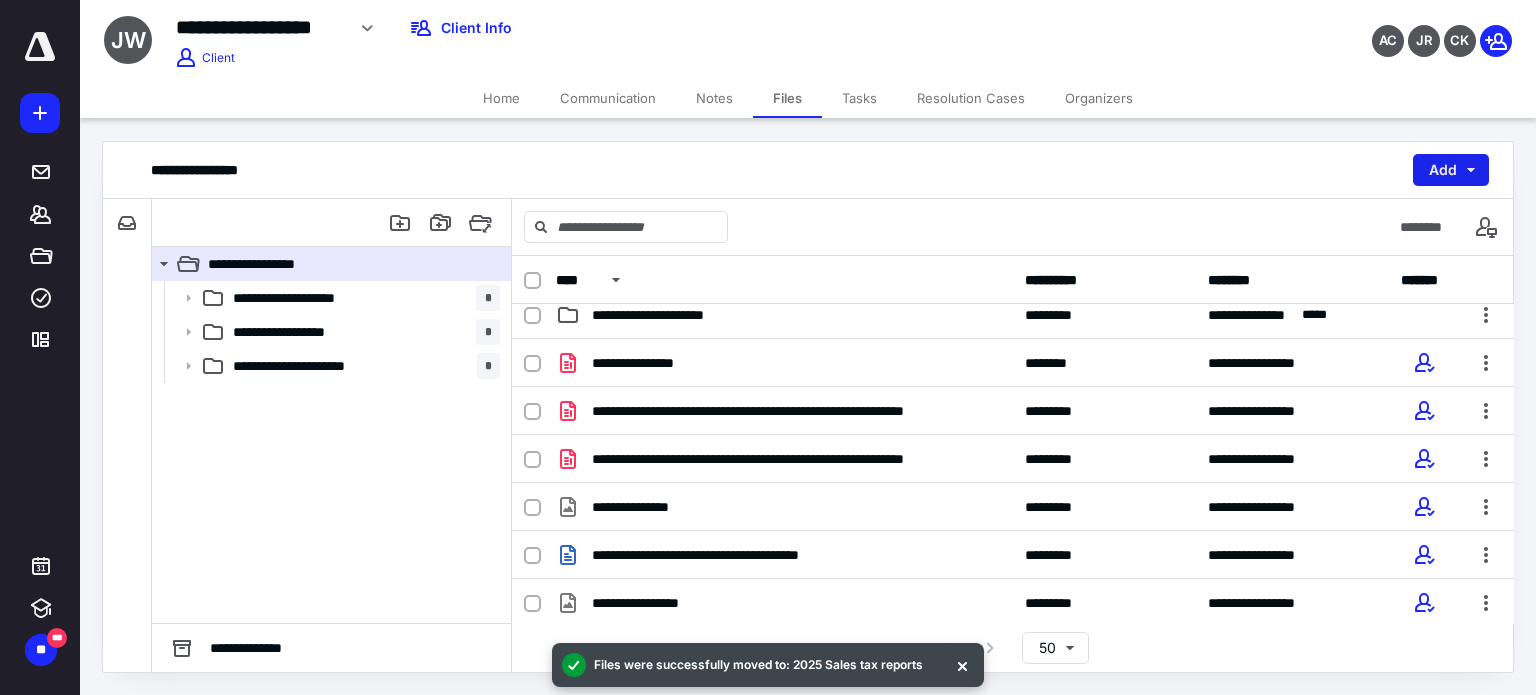 click on "Add" at bounding box center (1451, 170) 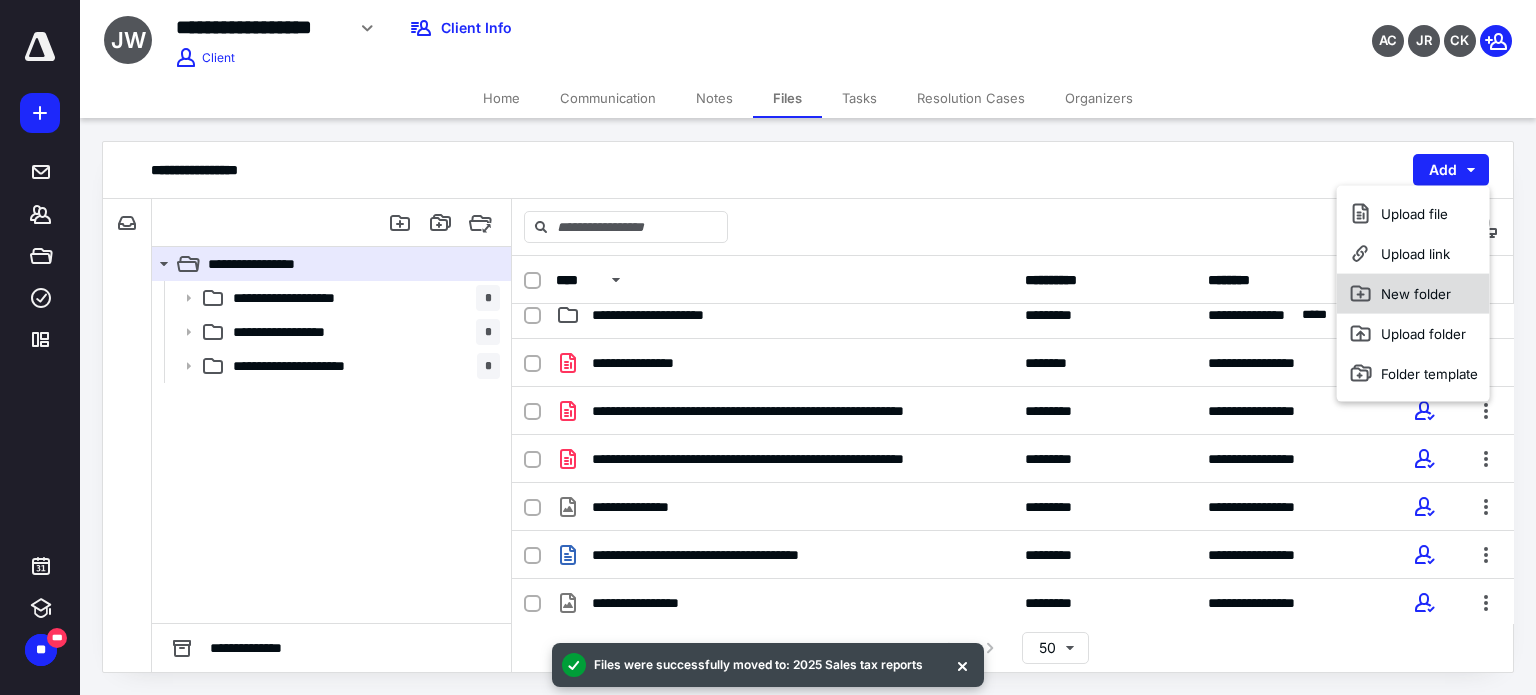 click on "New folder" at bounding box center [1413, 294] 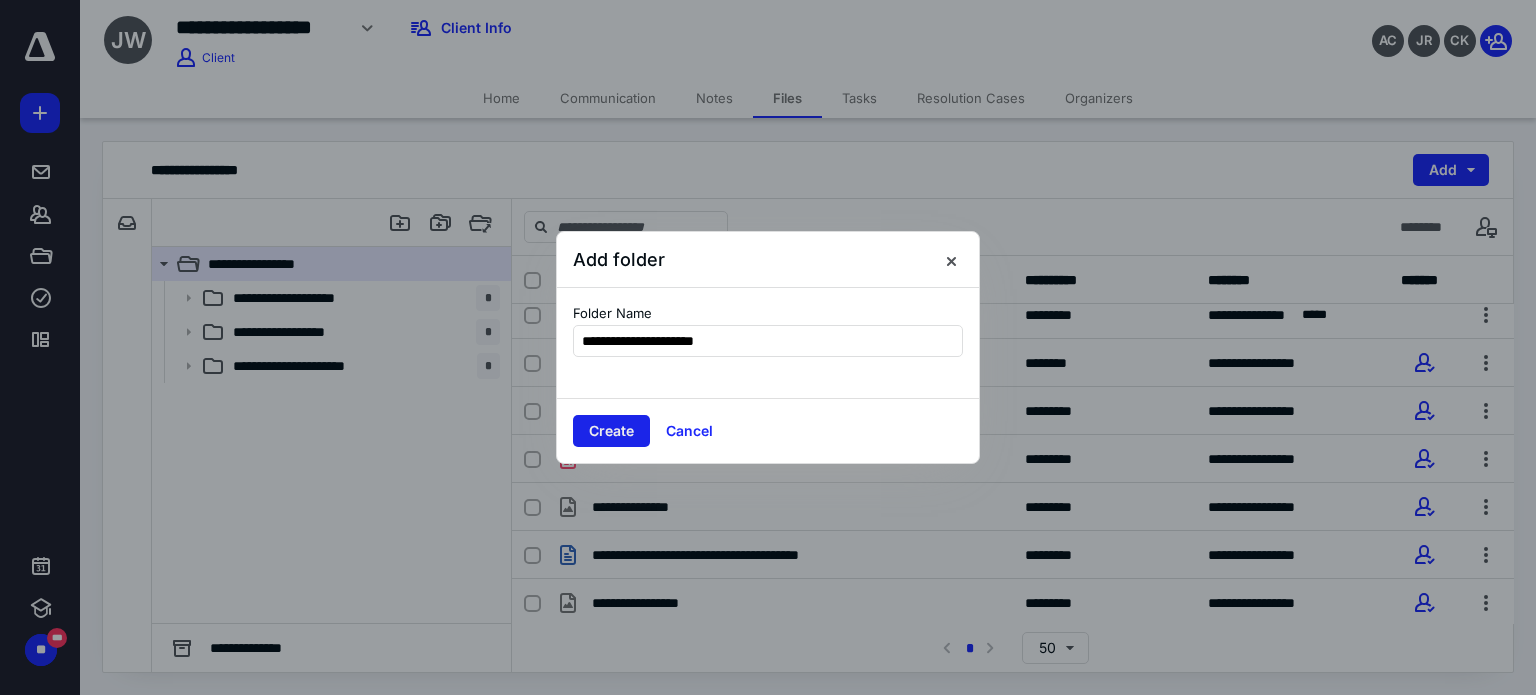 type on "**********" 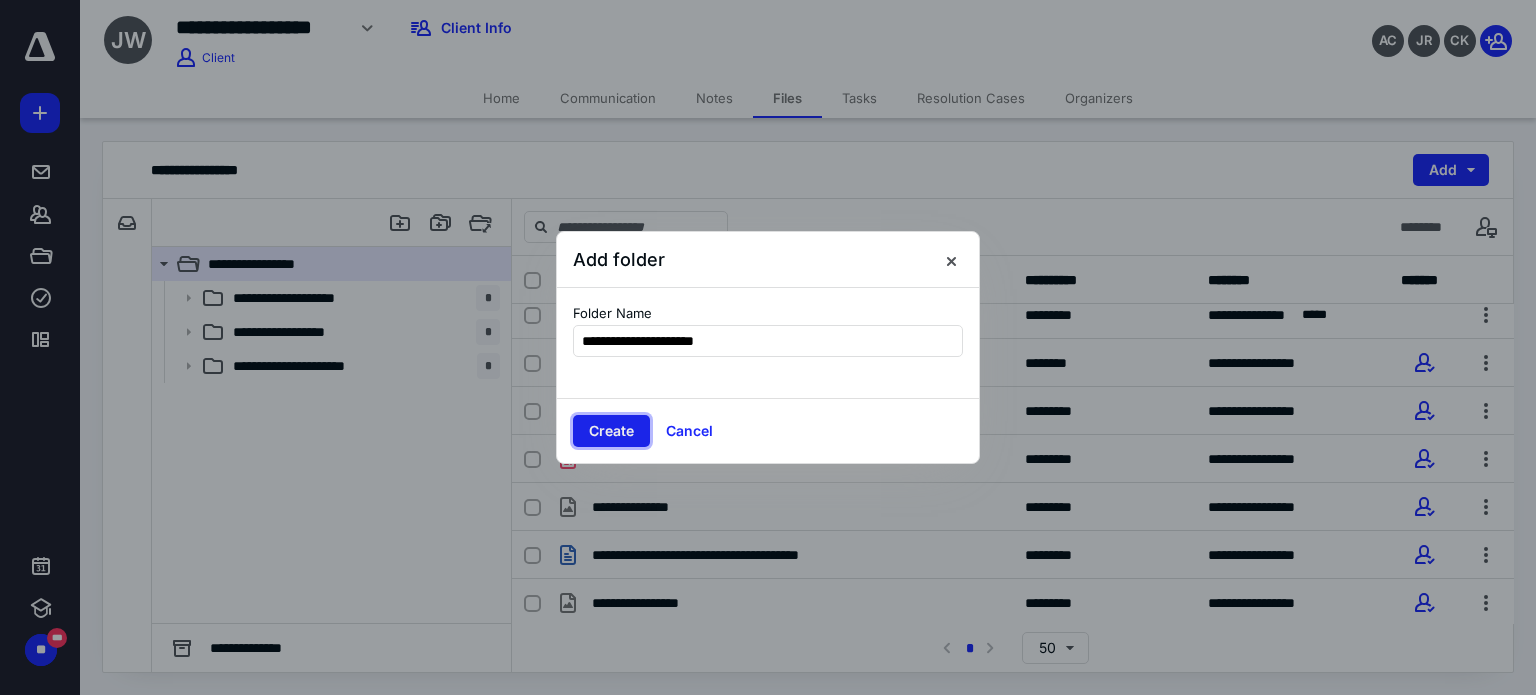 click on "Create" at bounding box center (611, 431) 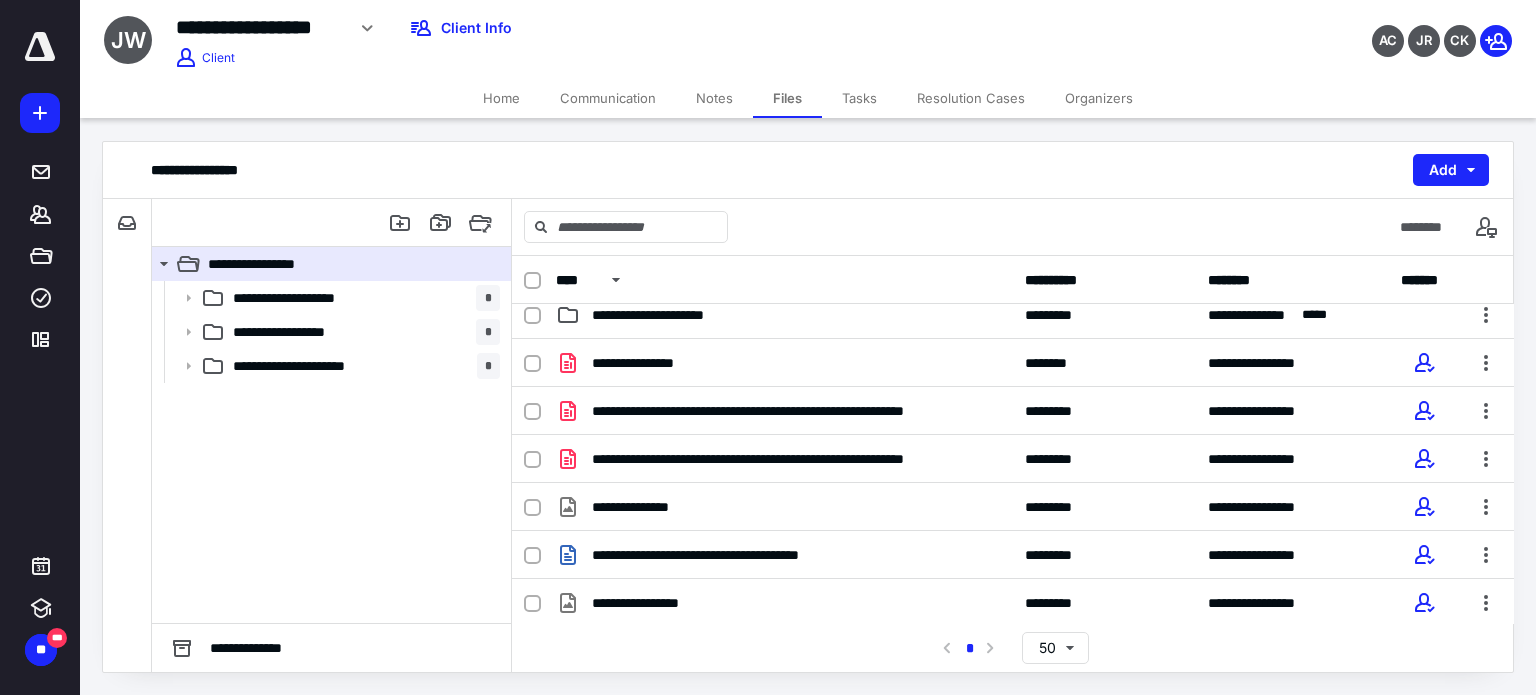scroll, scrollTop: 157, scrollLeft: 0, axis: vertical 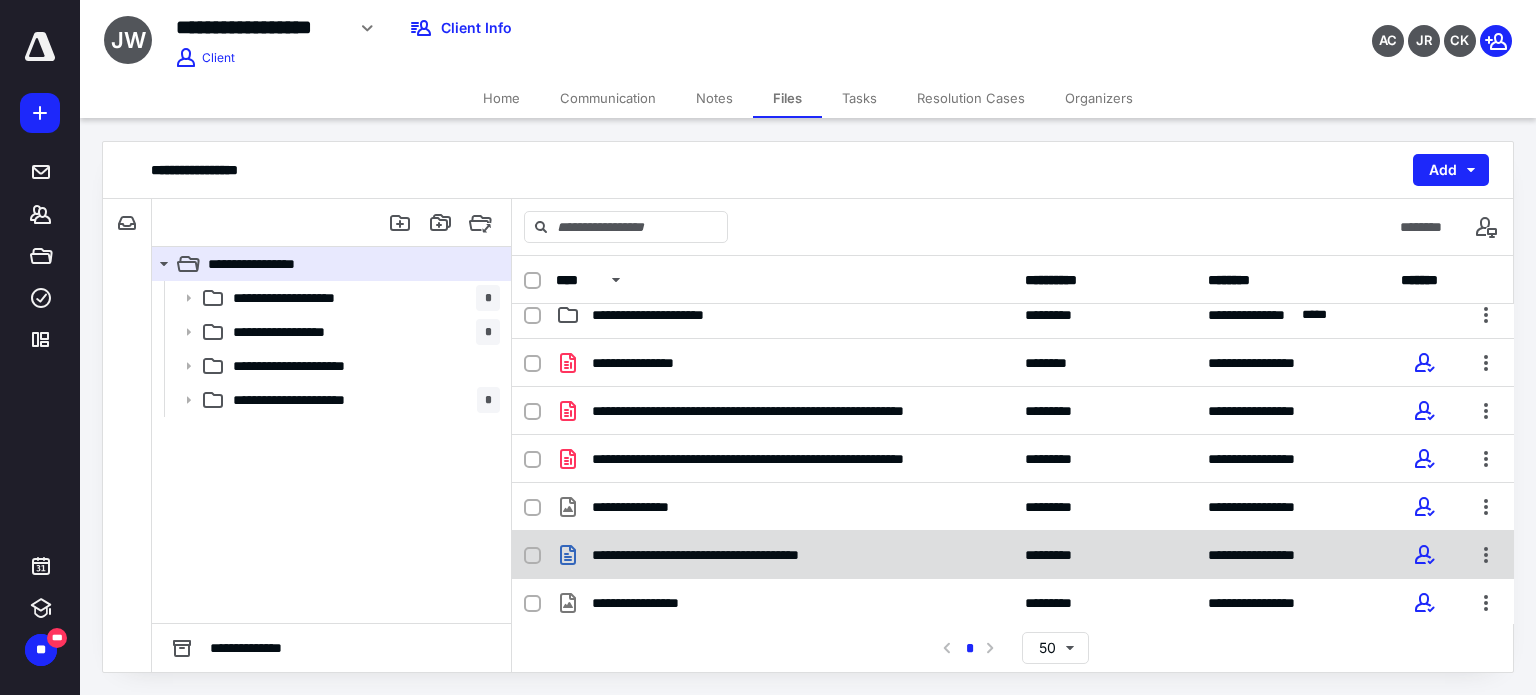 click on "**********" at bounding box center [1013, 555] 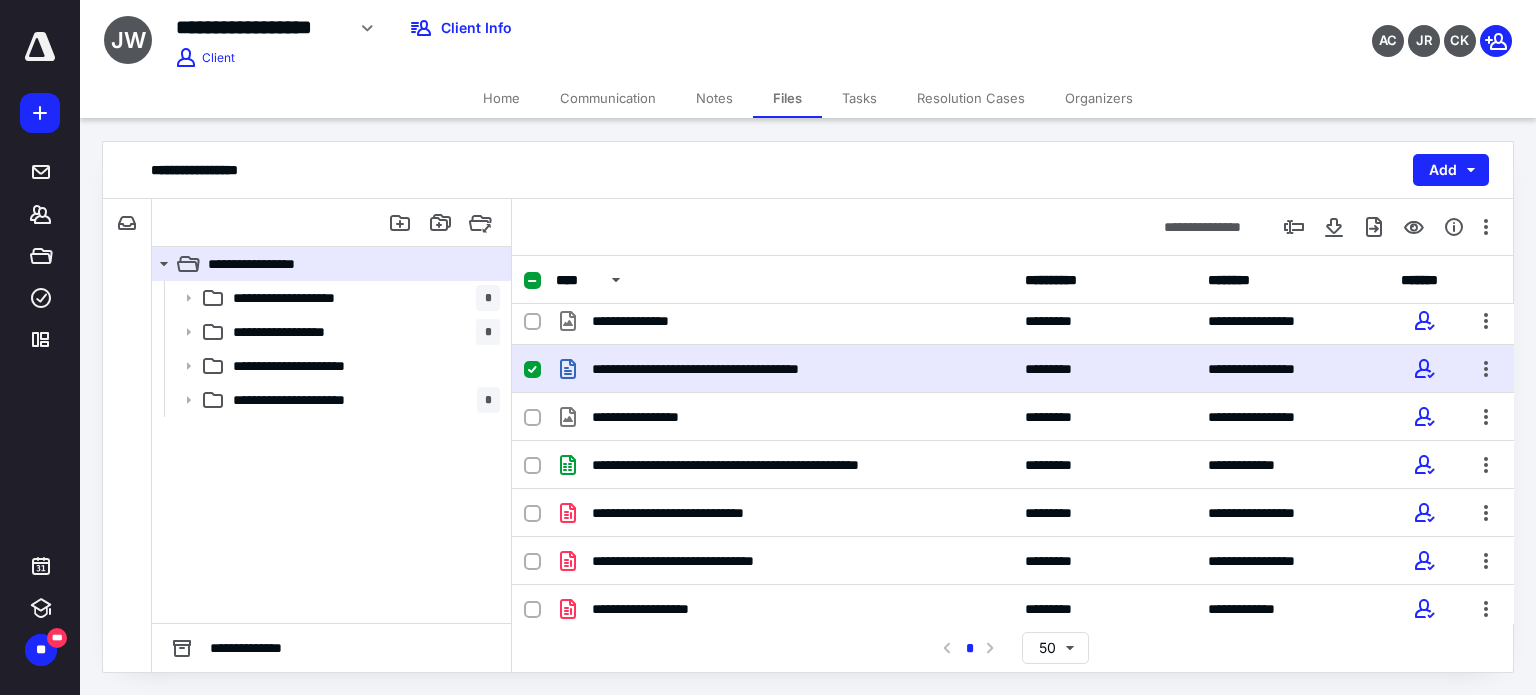 scroll, scrollTop: 352, scrollLeft: 0, axis: vertical 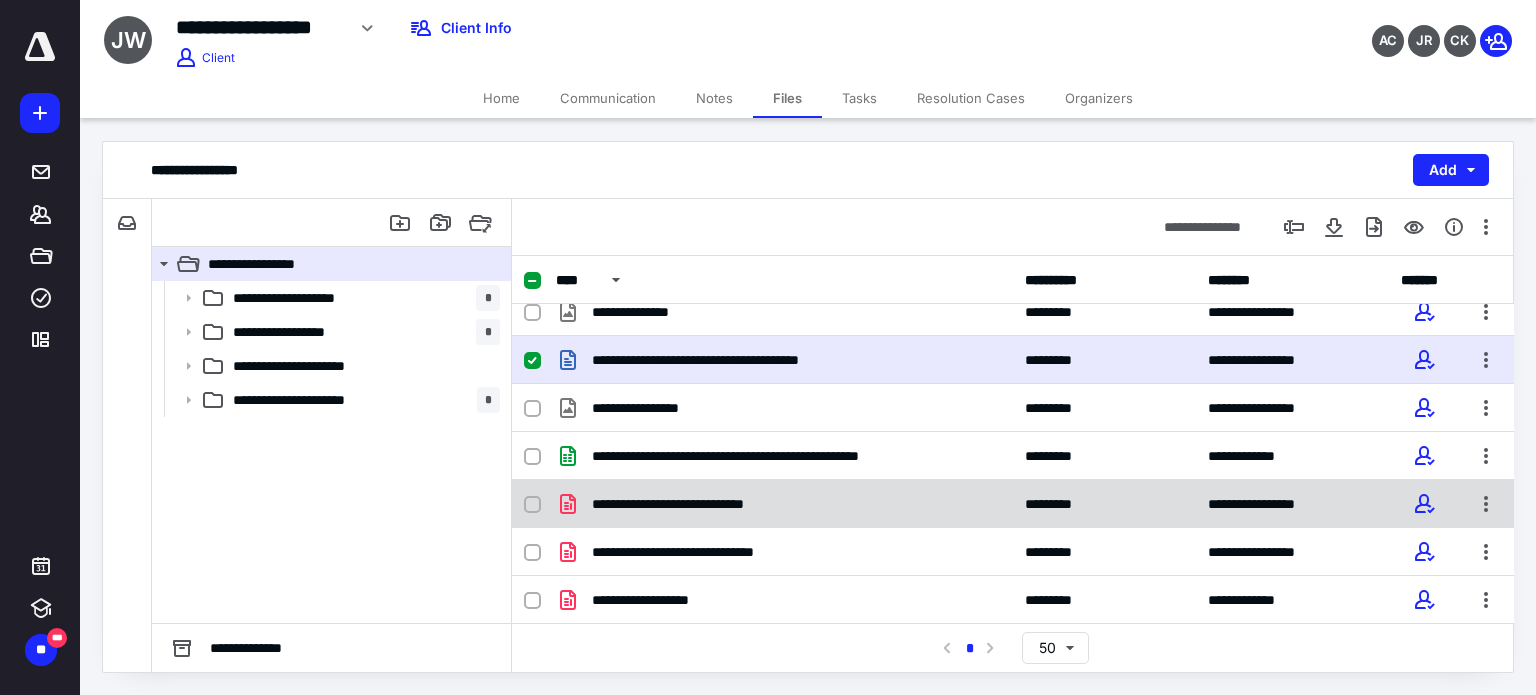 click 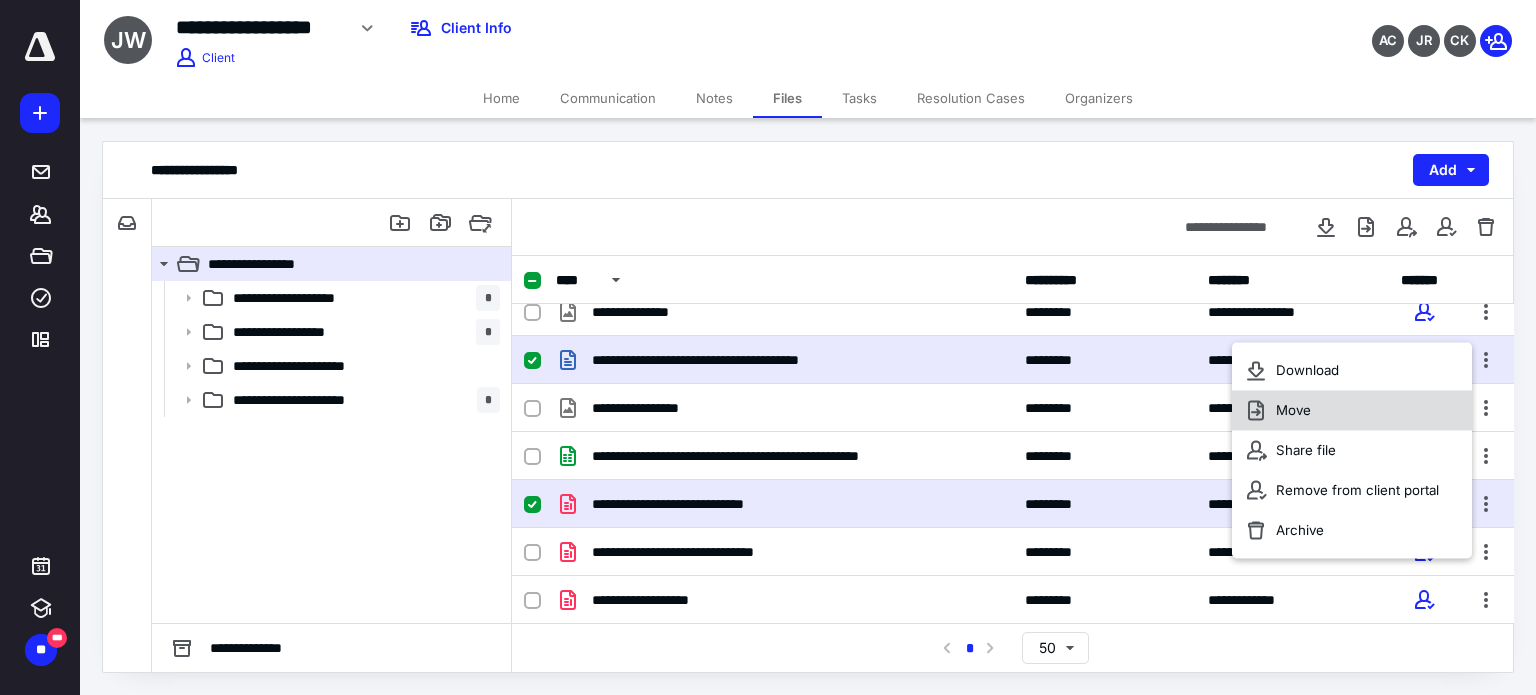 click on "Move" at bounding box center (1293, 410) 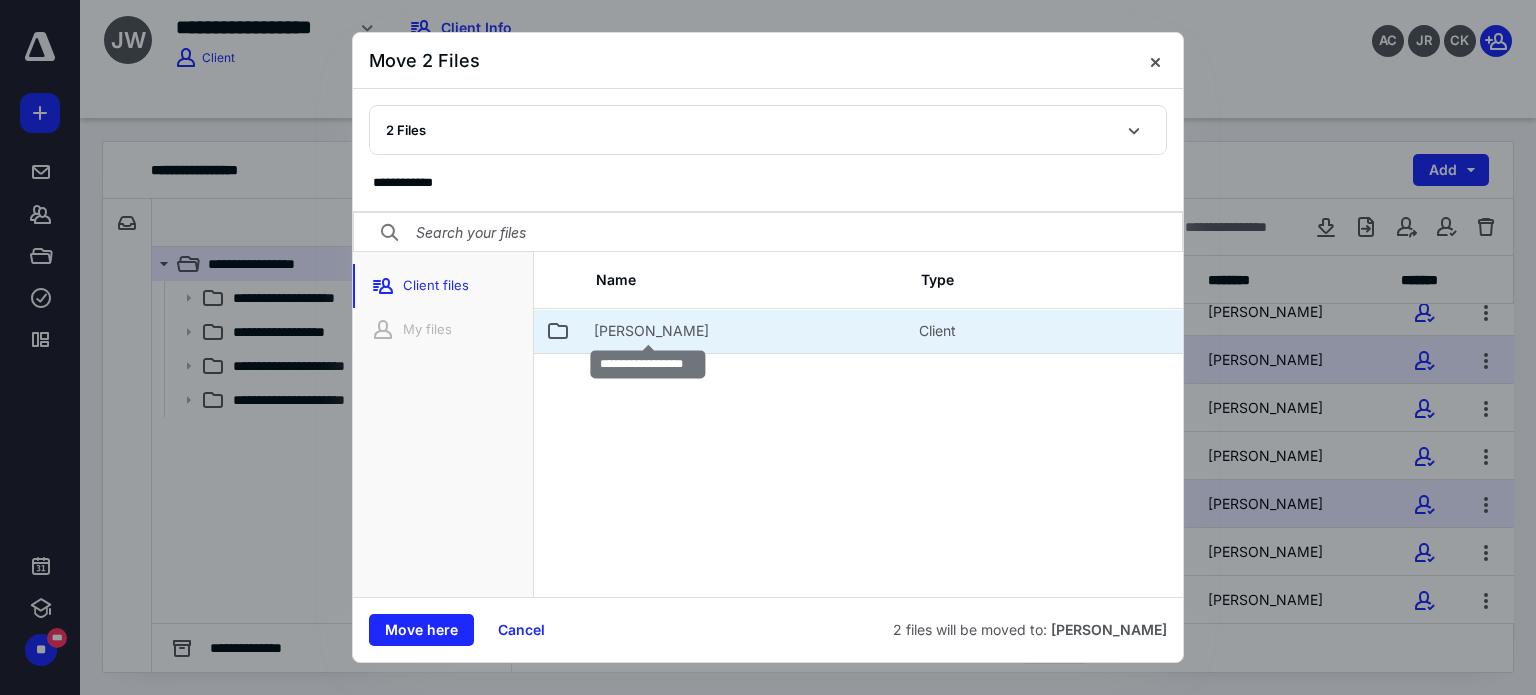 click on "Julia Willenbring" at bounding box center (651, 331) 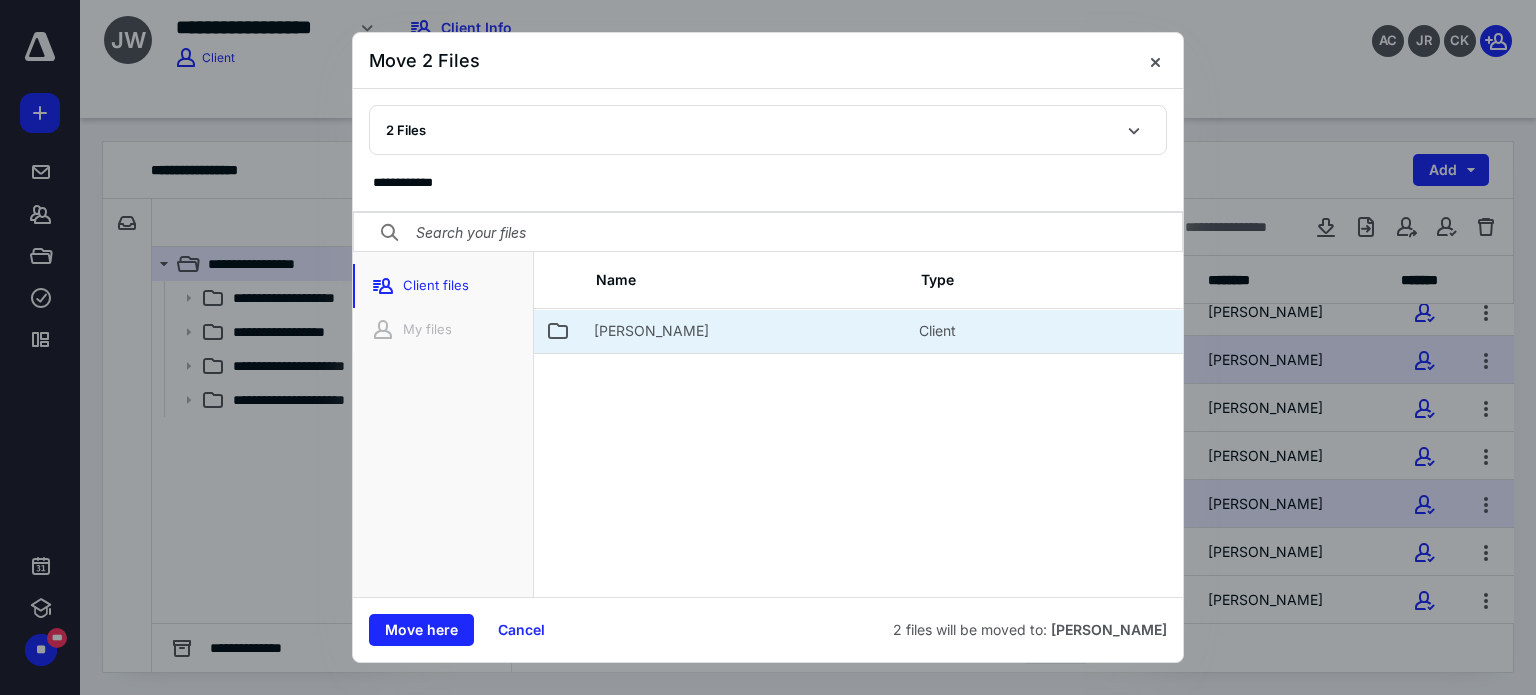 click at bounding box center [1155, 61] 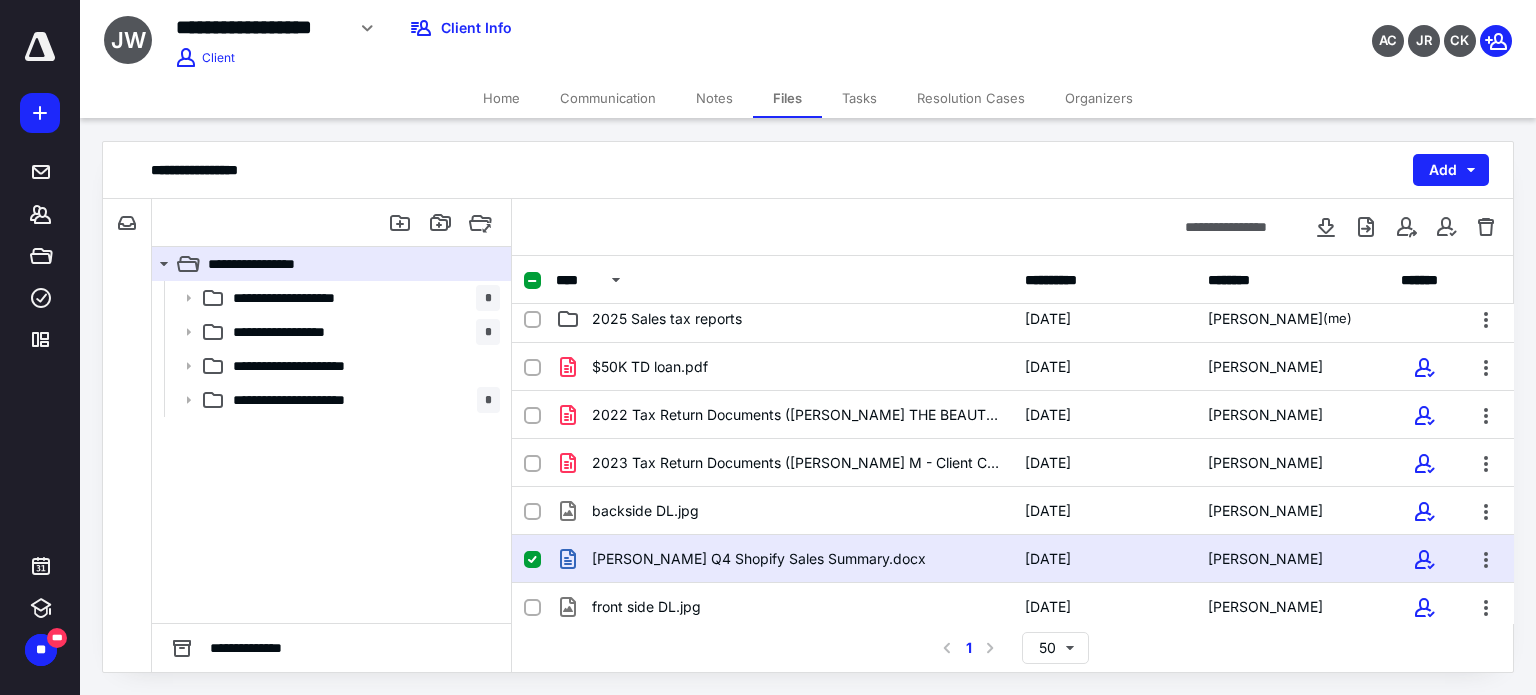 scroll, scrollTop: 144, scrollLeft: 0, axis: vertical 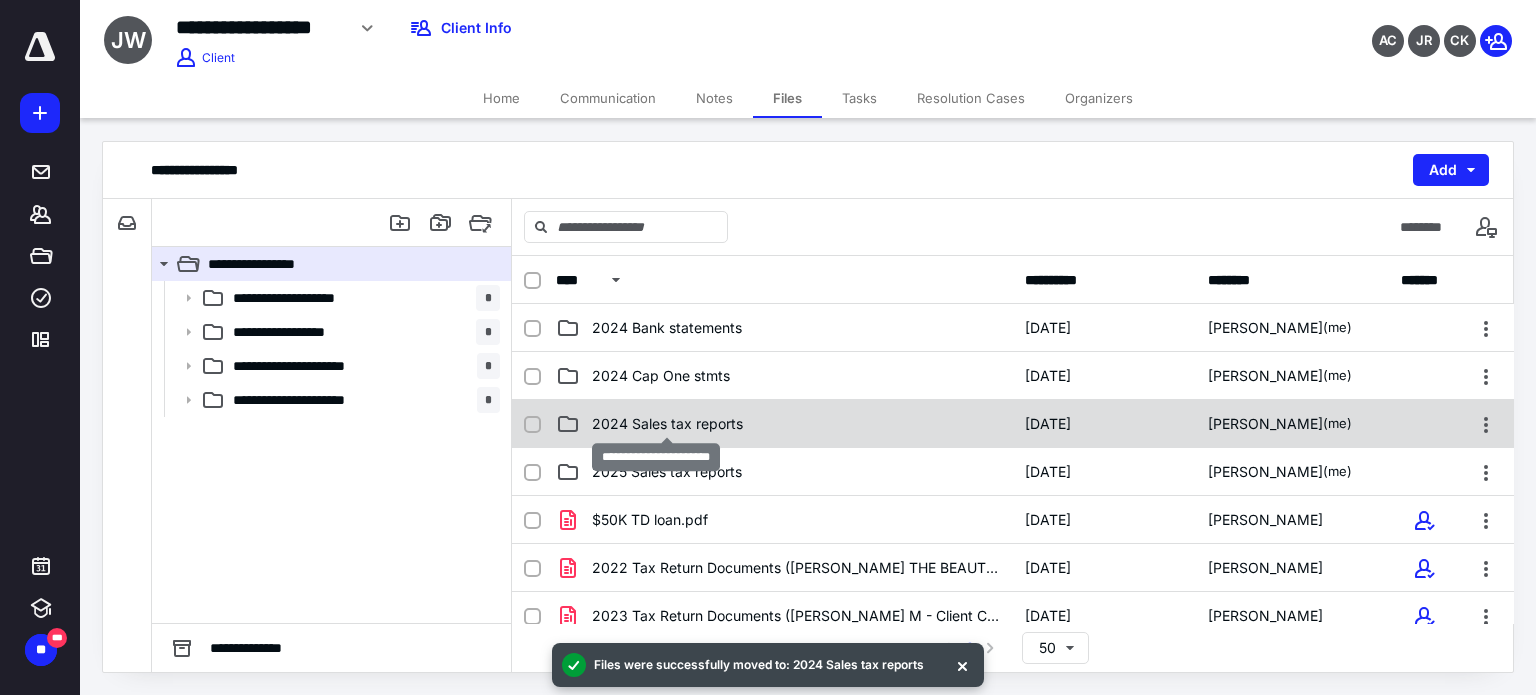 click on "2024 Sales tax reports" at bounding box center [667, 424] 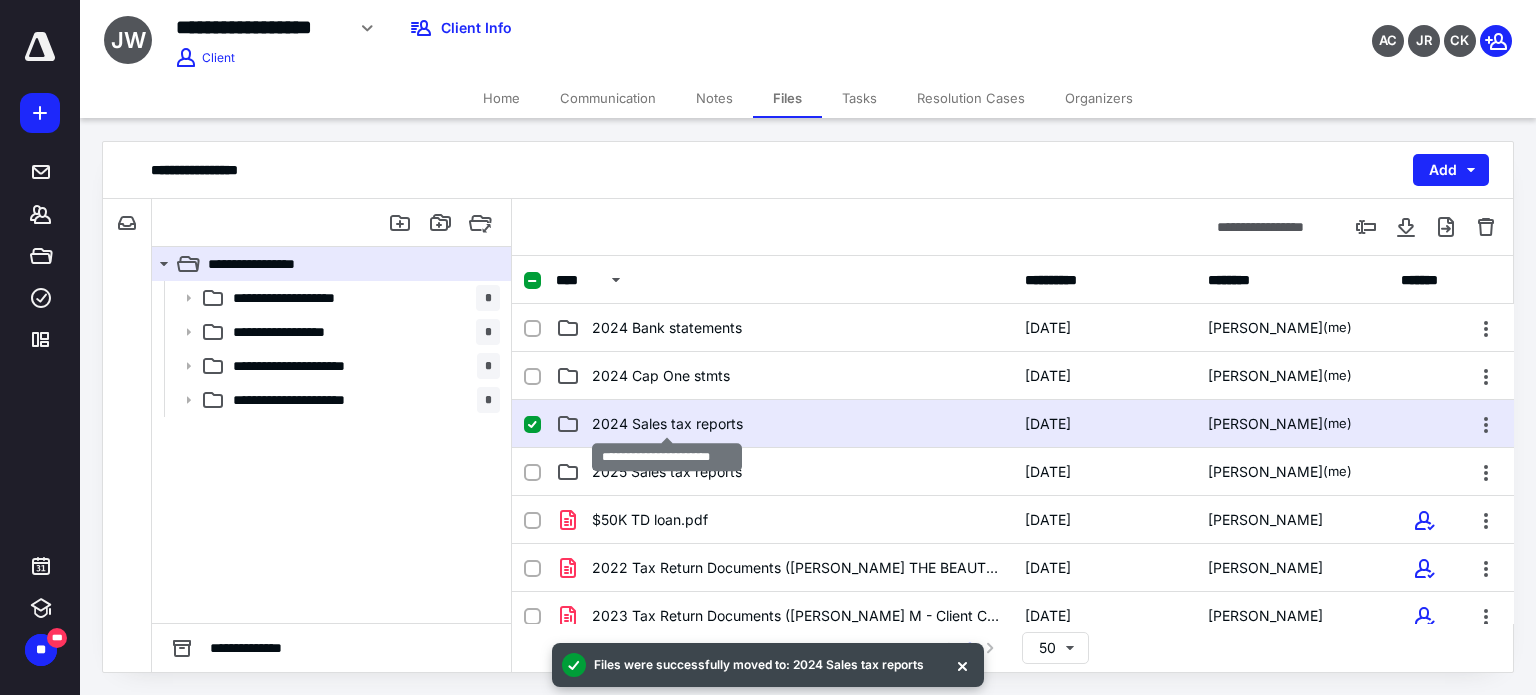 click on "2024 Sales tax reports" at bounding box center (667, 424) 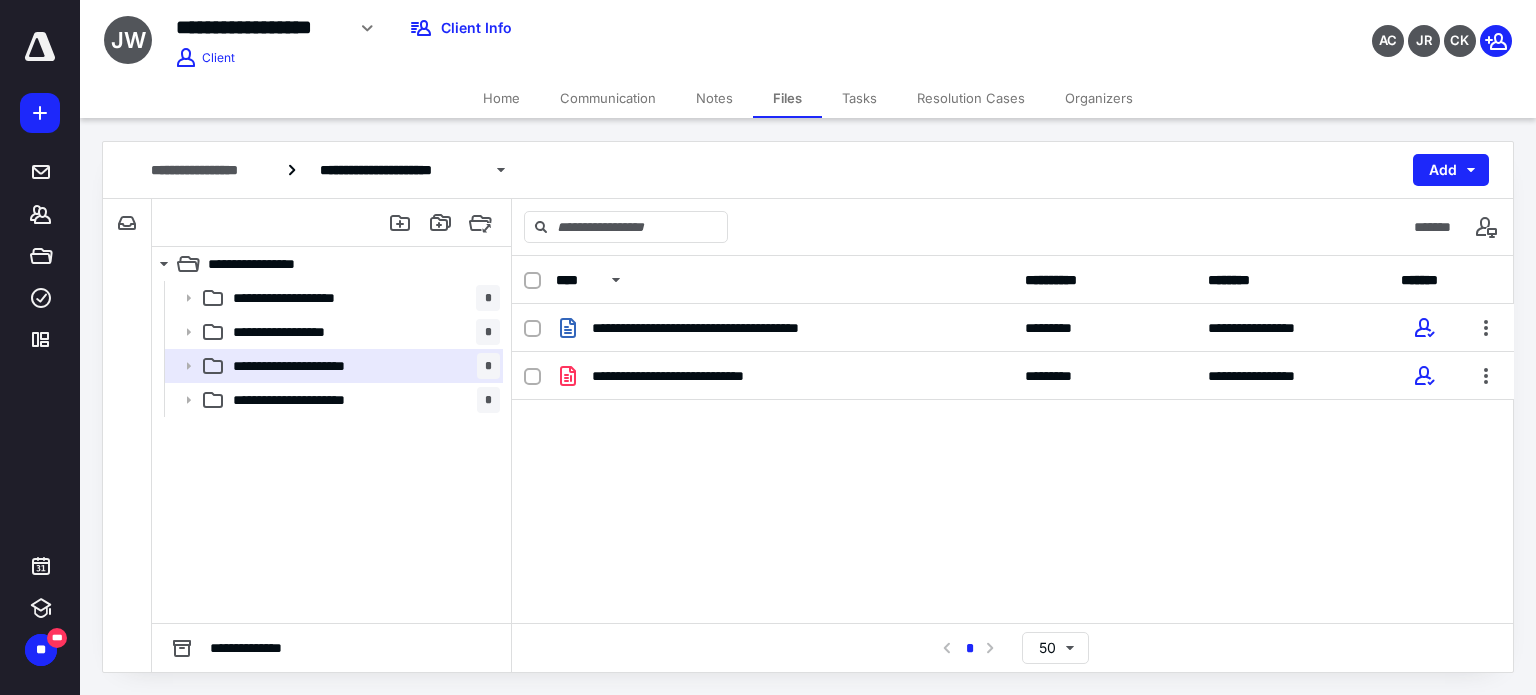 click on "**********" at bounding box center [1013, 454] 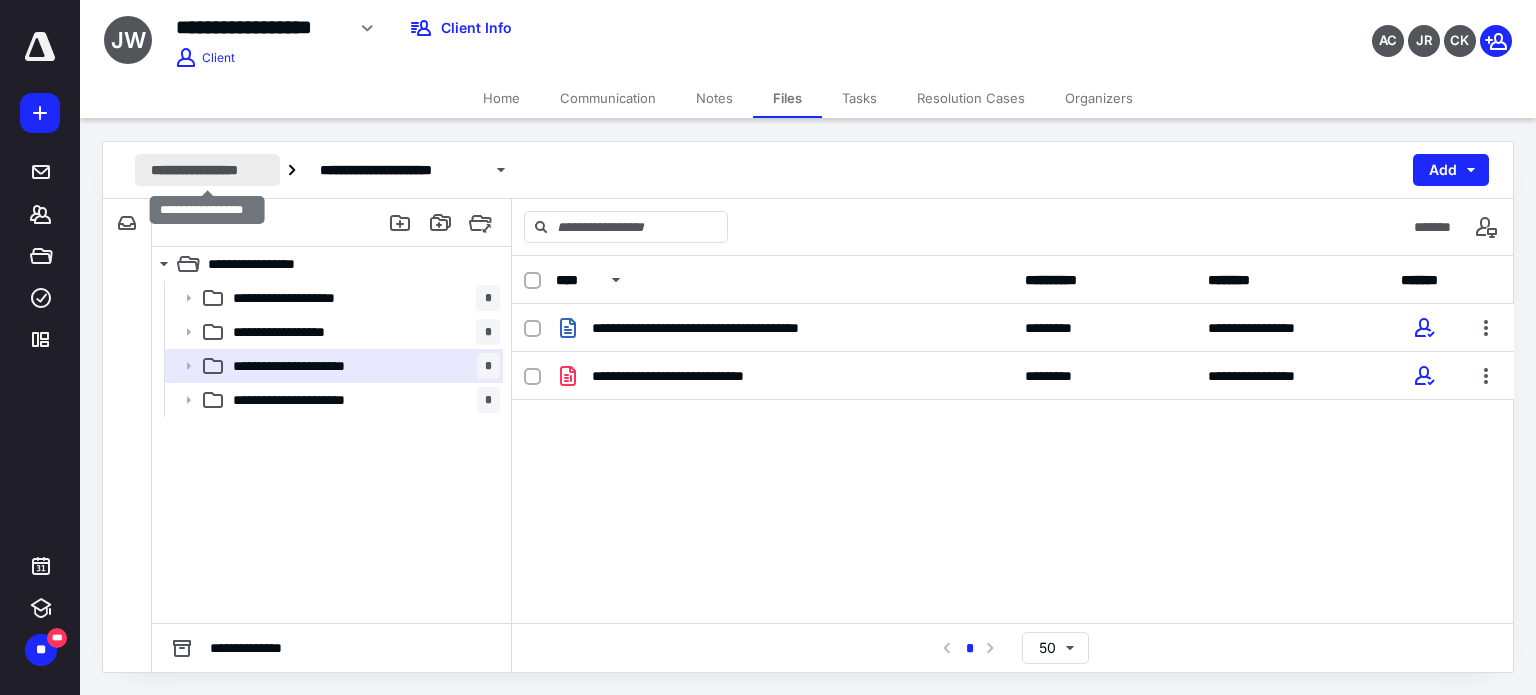 click on "**********" at bounding box center (207, 170) 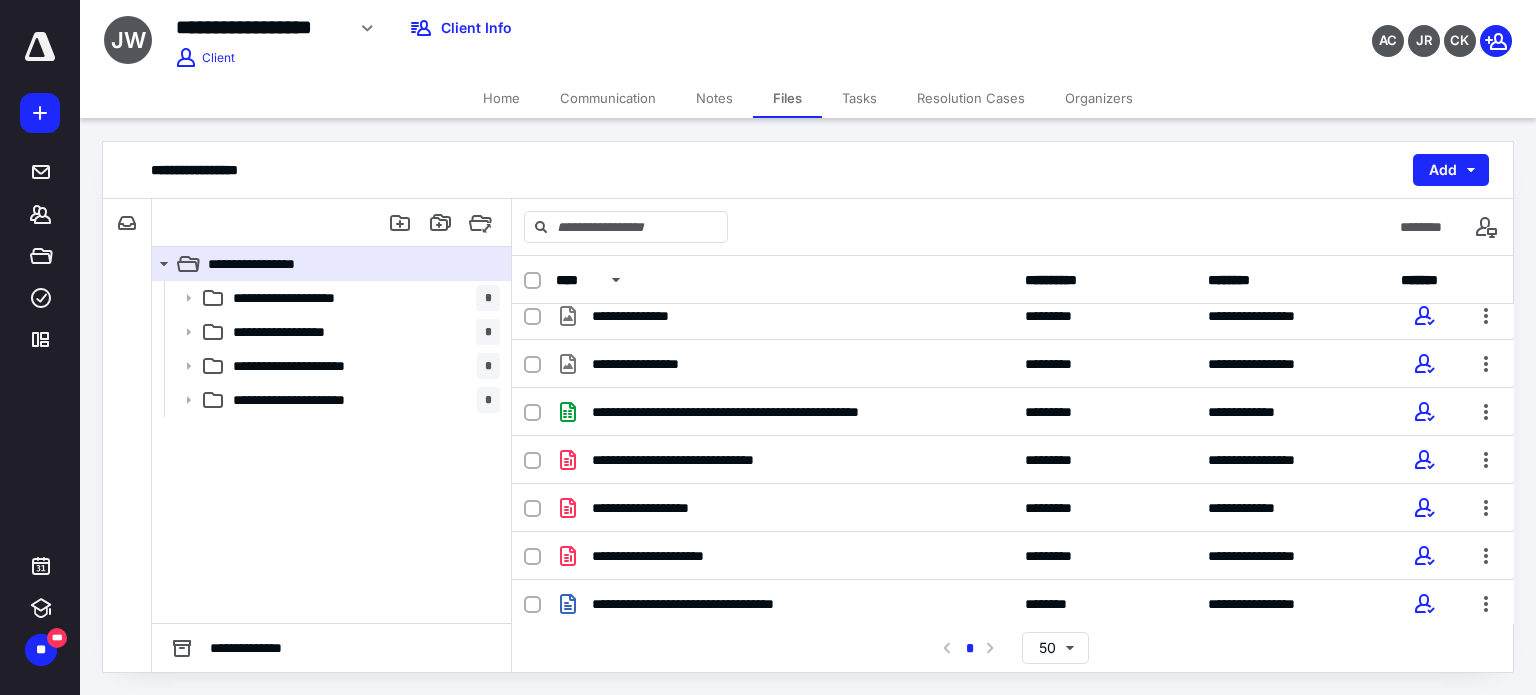 scroll, scrollTop: 360, scrollLeft: 0, axis: vertical 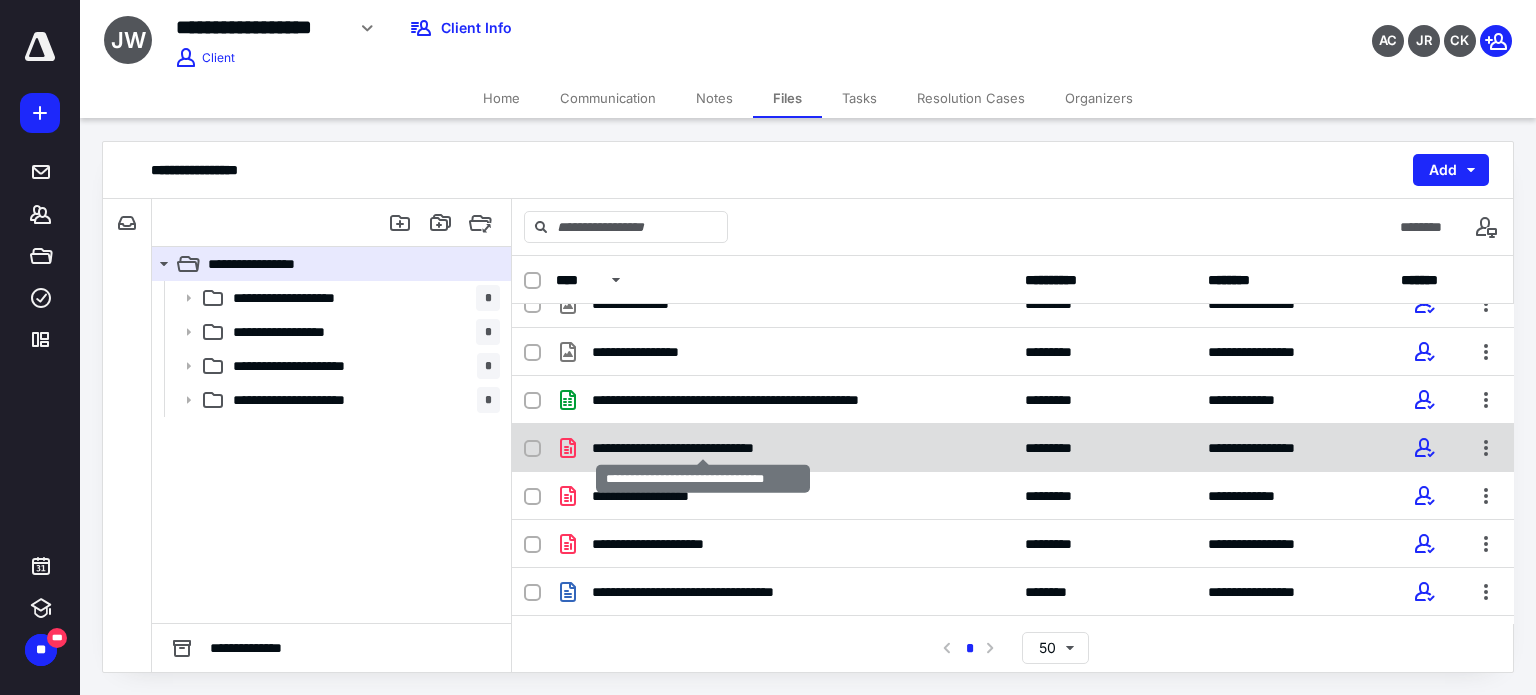 click on "**********" at bounding box center (703, 448) 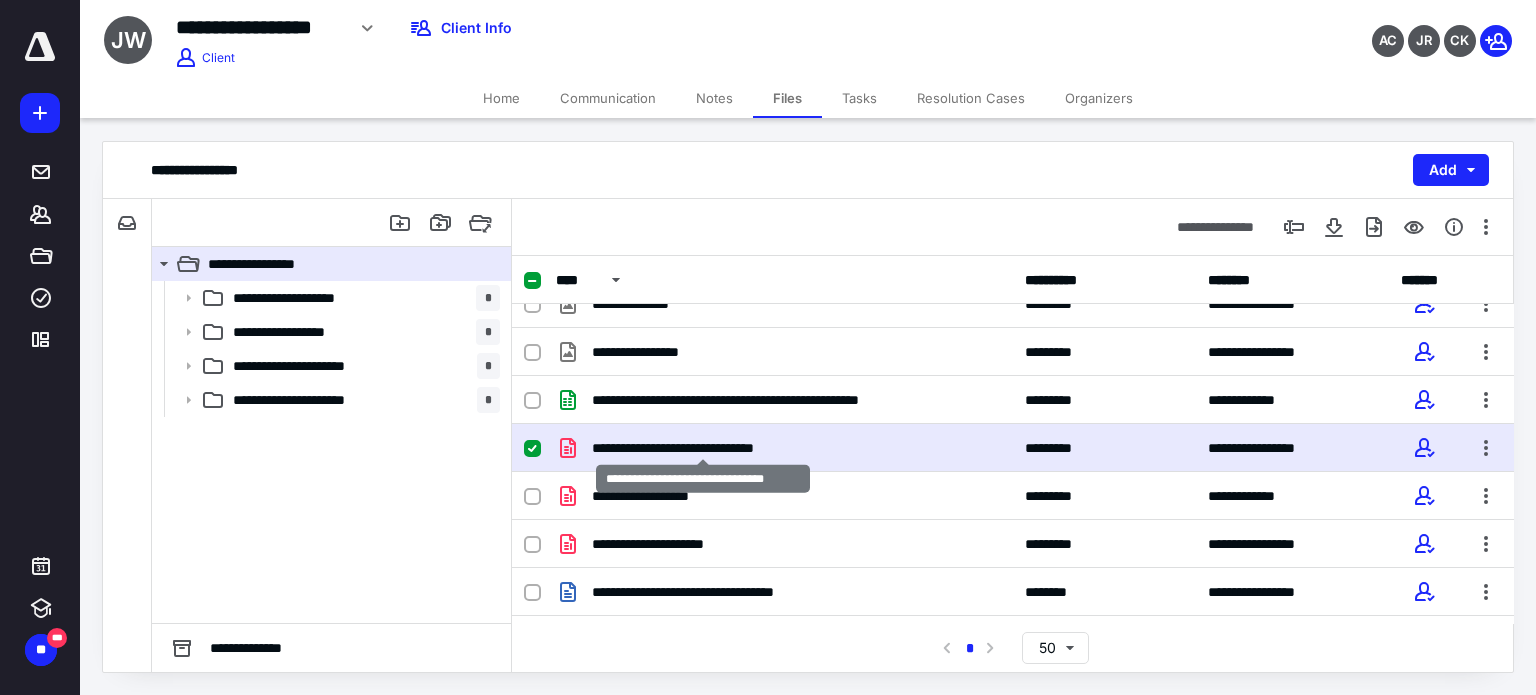 click on "**********" at bounding box center [703, 448] 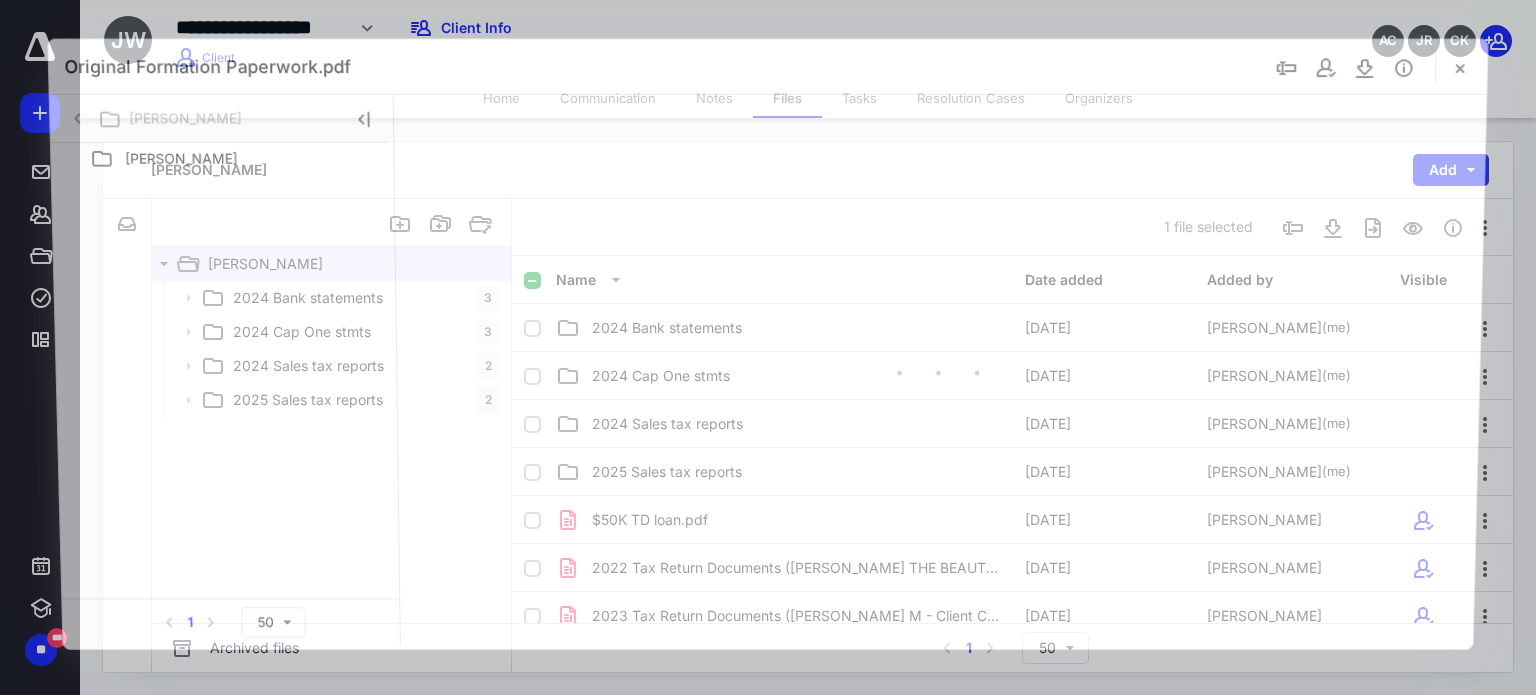 scroll, scrollTop: 360, scrollLeft: 0, axis: vertical 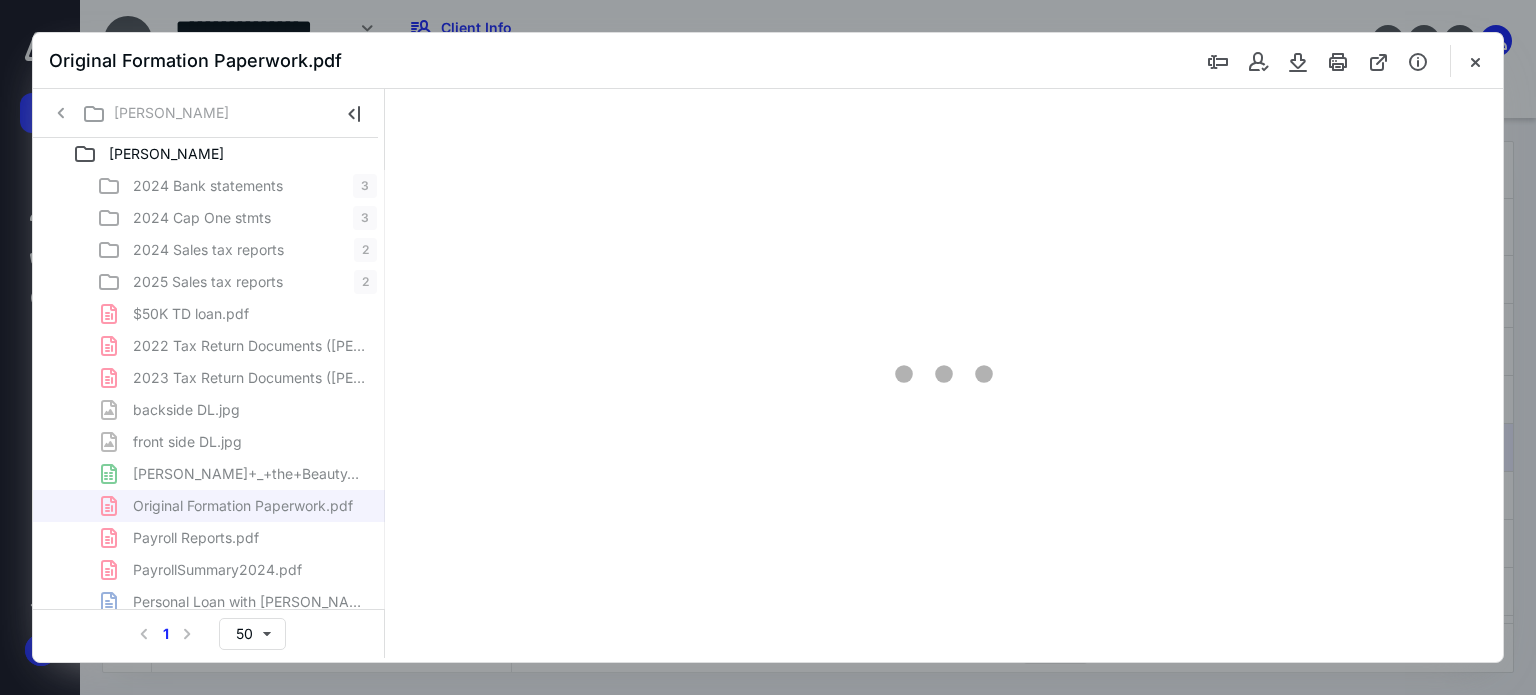 type on "67" 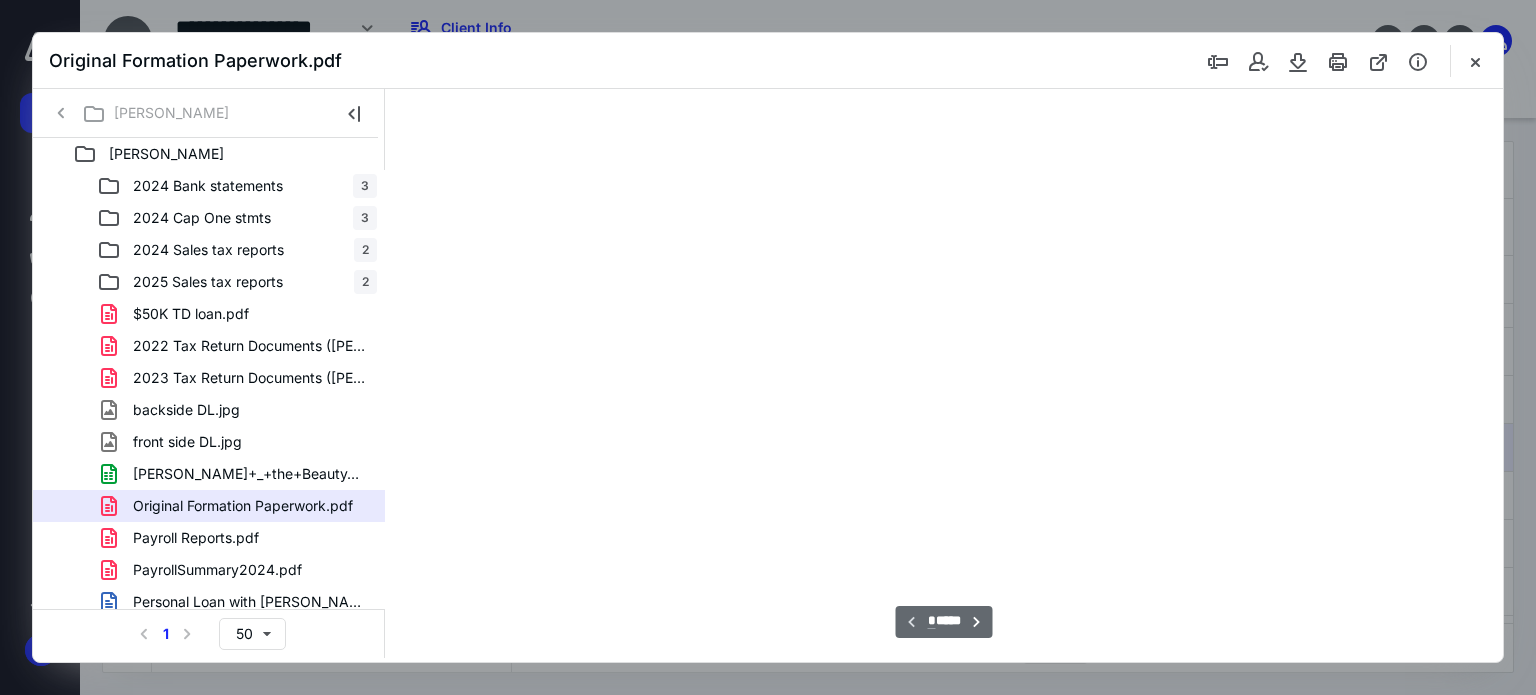 scroll, scrollTop: 39, scrollLeft: 0, axis: vertical 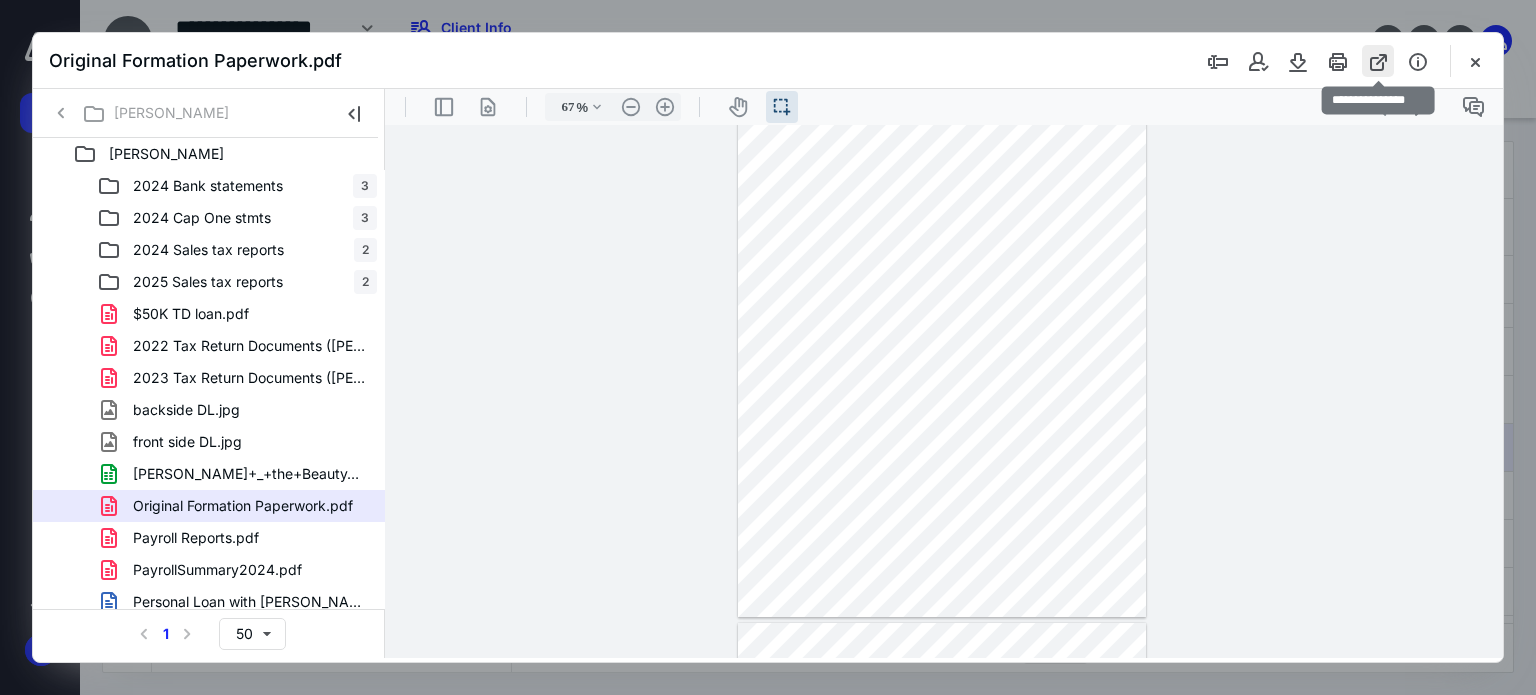 click at bounding box center [1378, 61] 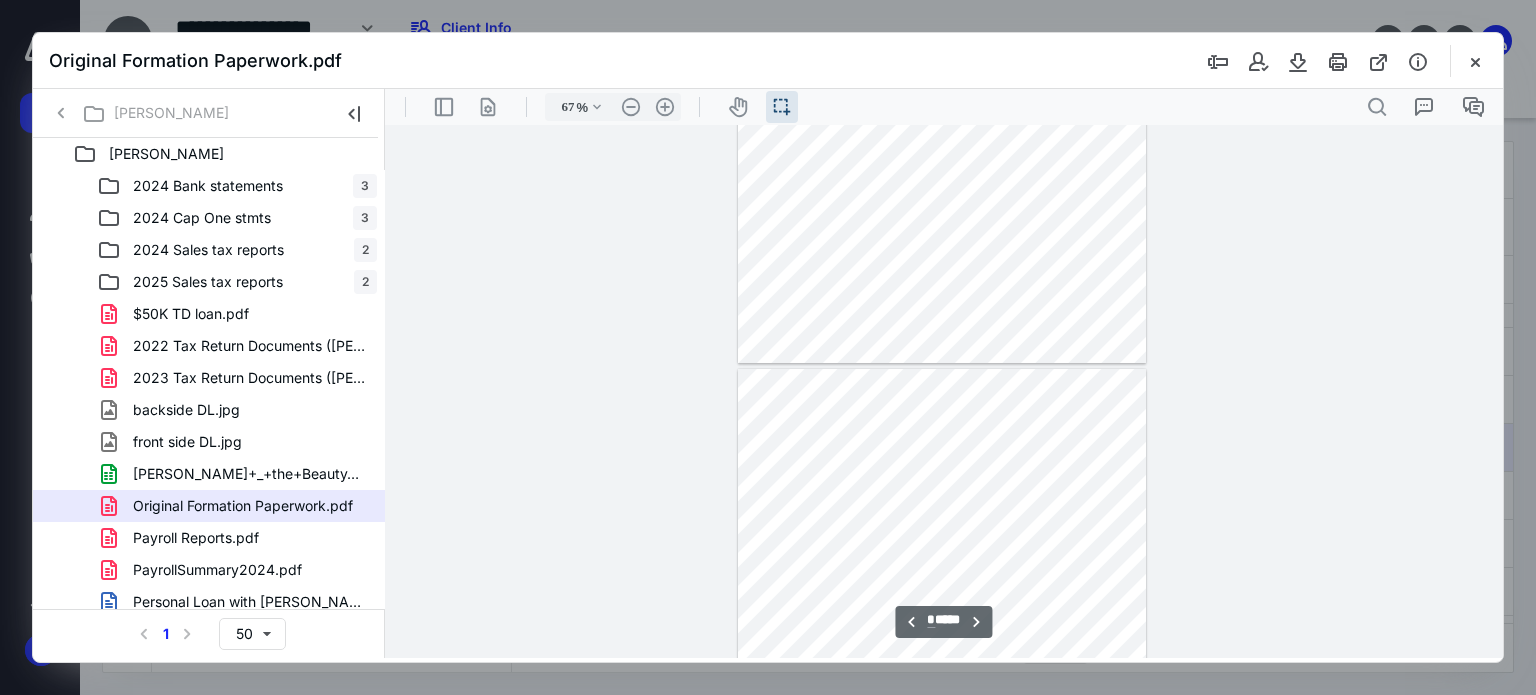 type on "*" 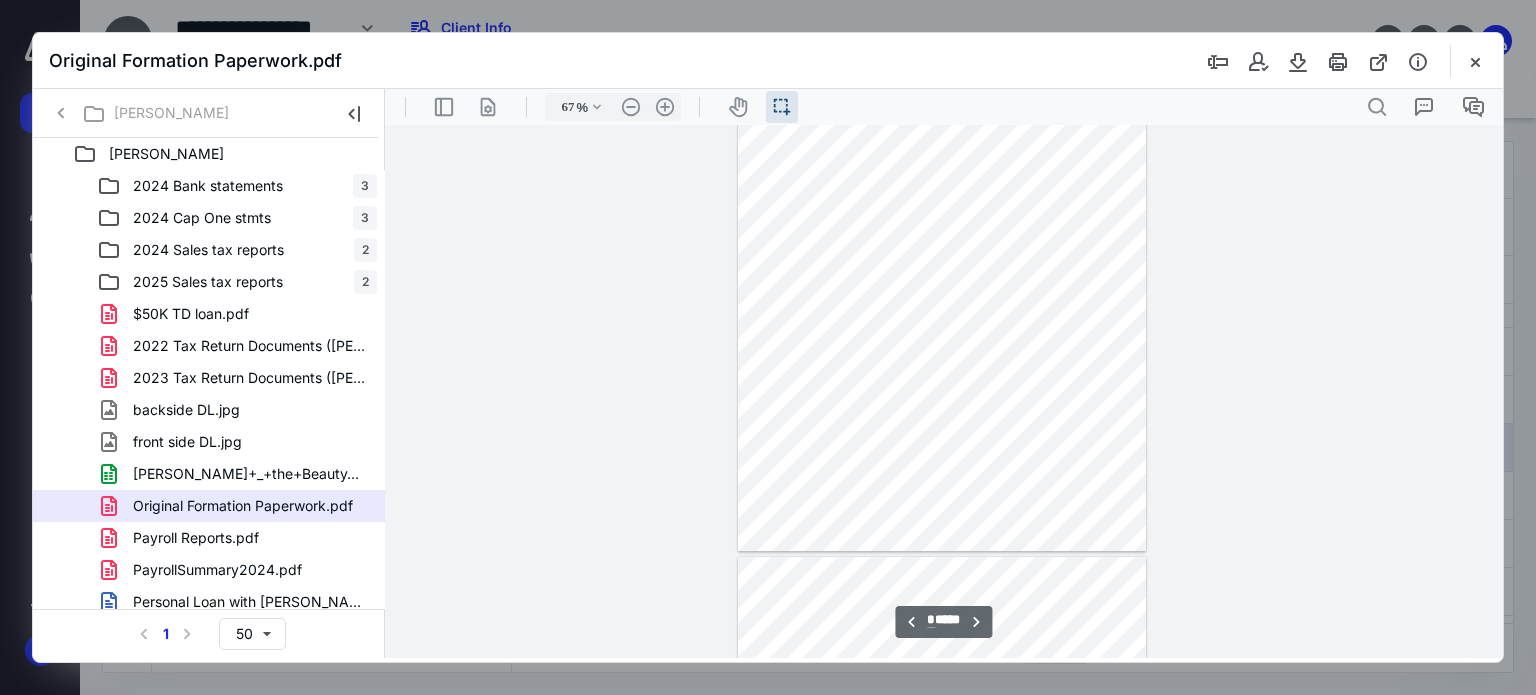 scroll, scrollTop: 1666, scrollLeft: 0, axis: vertical 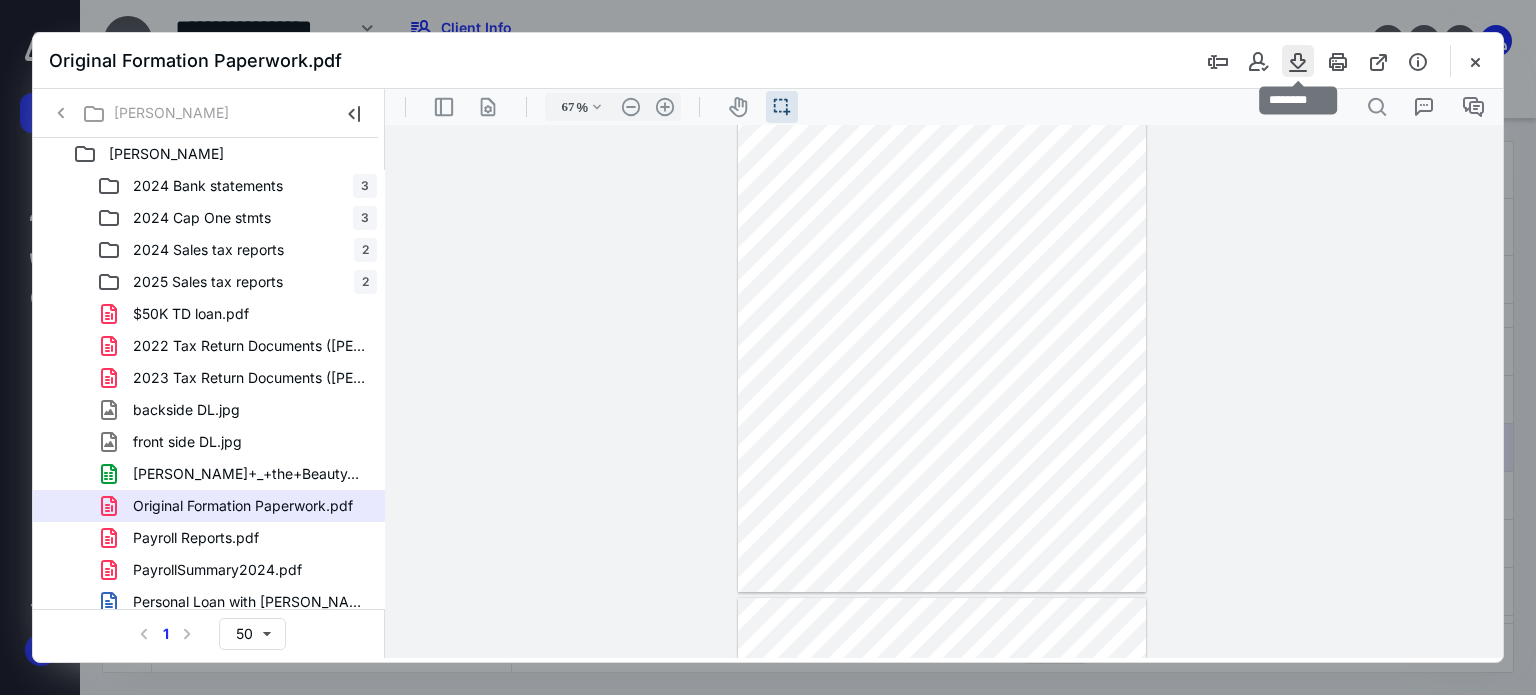 click at bounding box center [1298, 61] 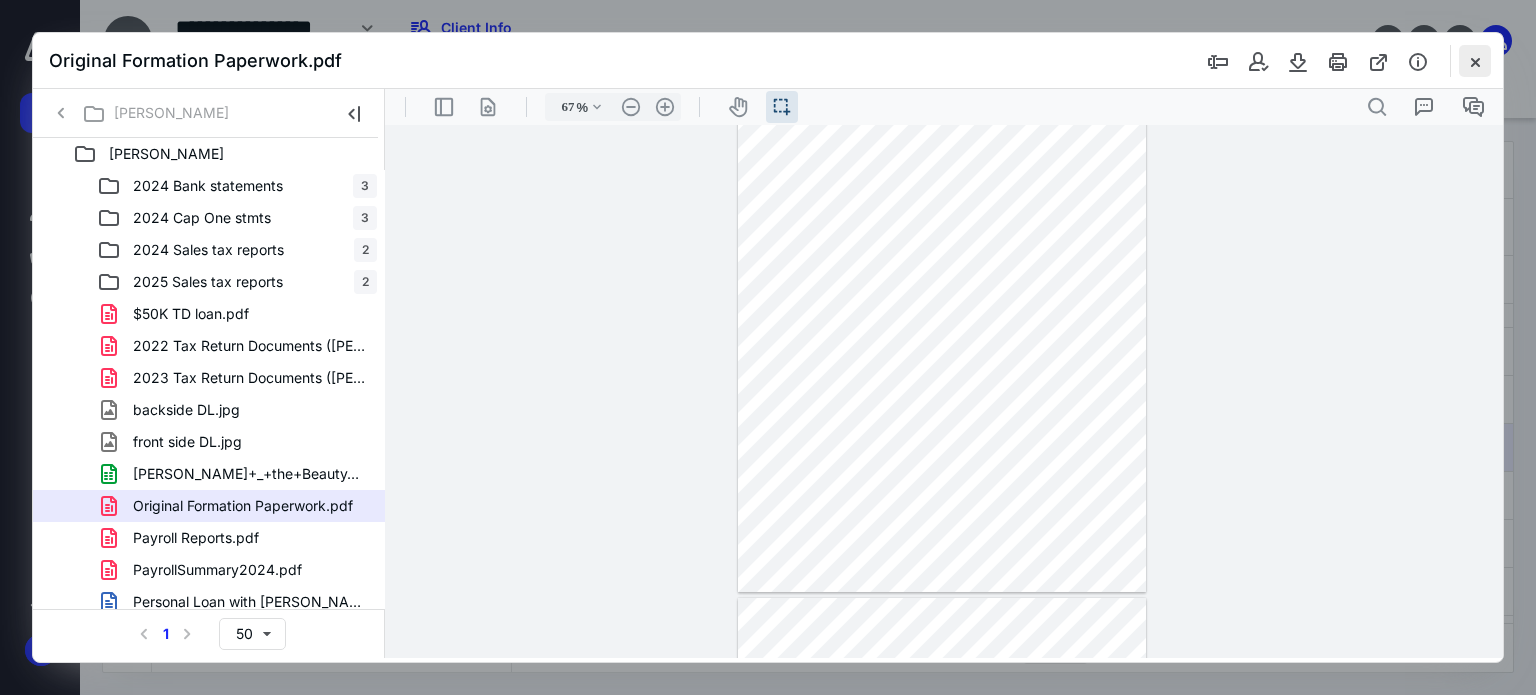 click at bounding box center [1475, 61] 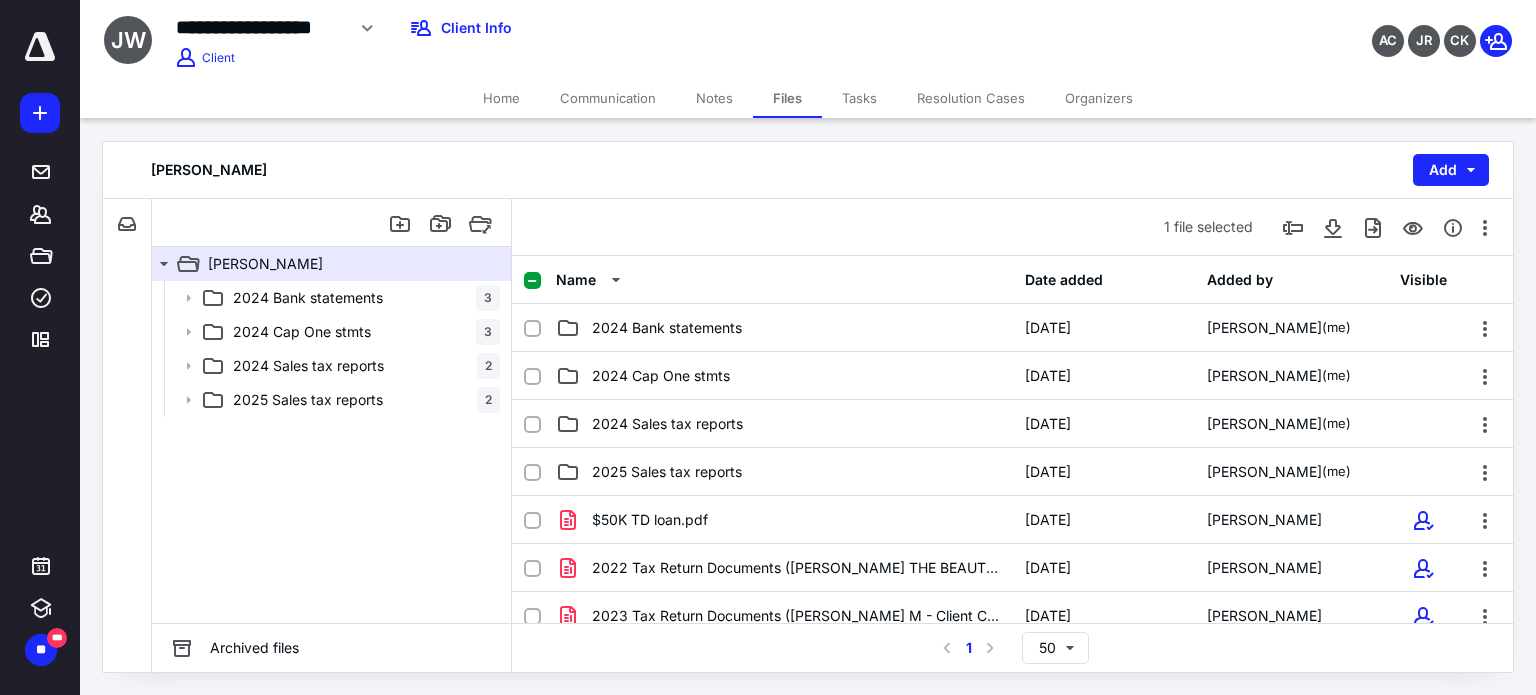 scroll, scrollTop: 0, scrollLeft: 0, axis: both 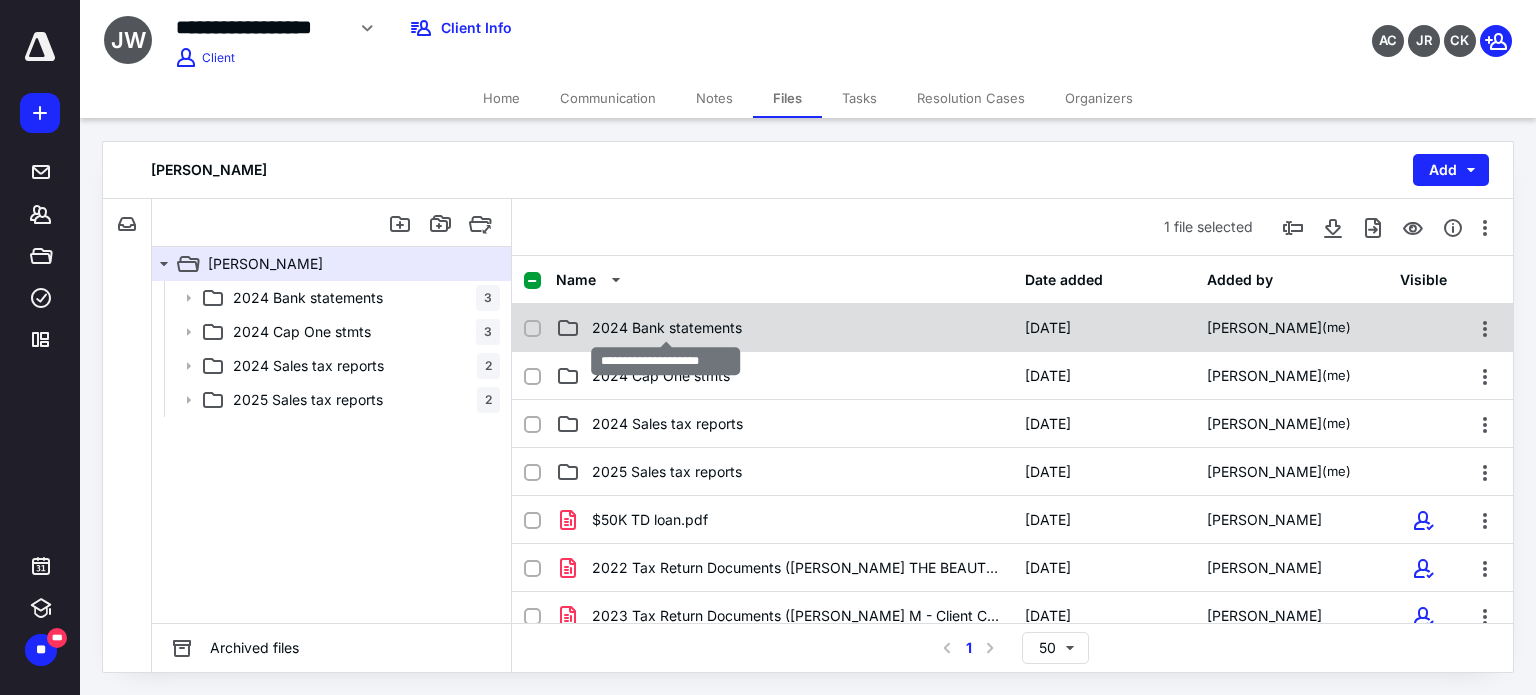 click on "2024 Bank statements" at bounding box center [667, 328] 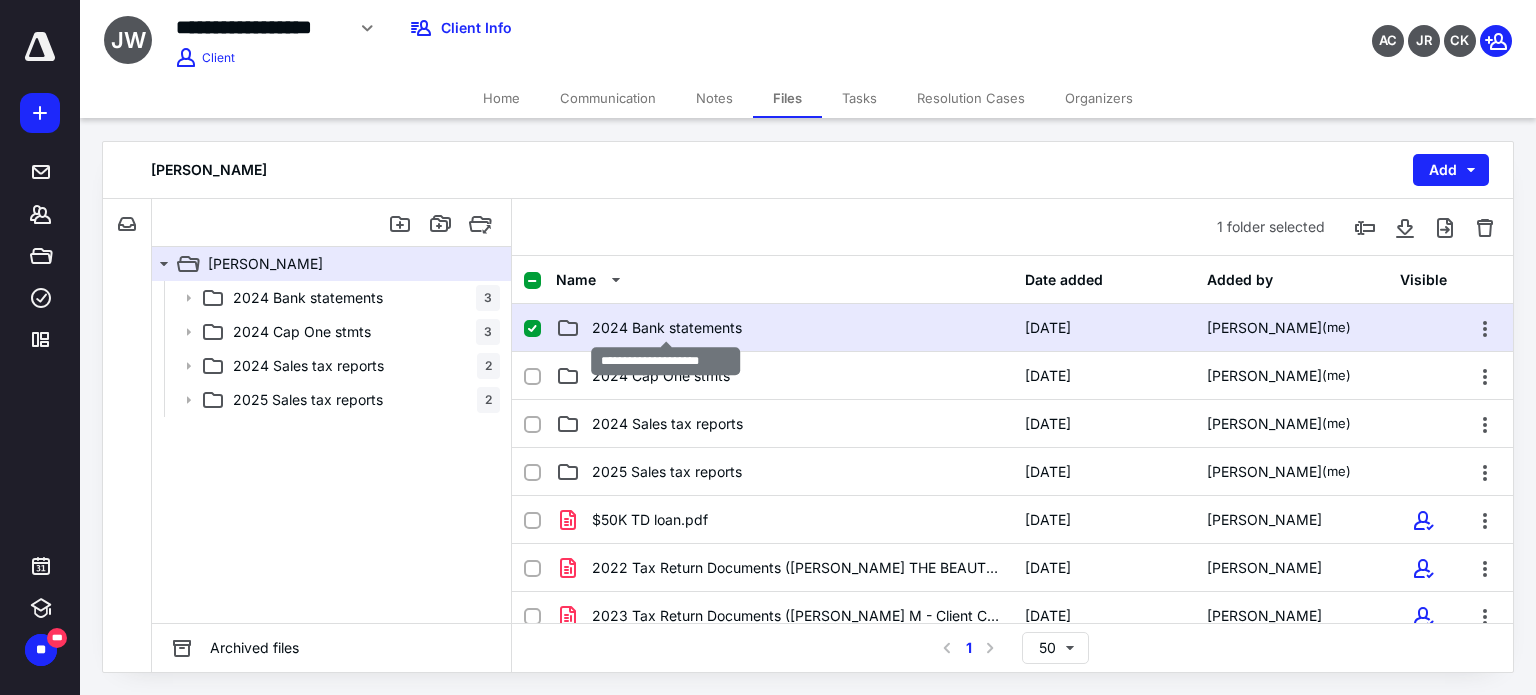 click on "2024 Bank statements" at bounding box center [667, 328] 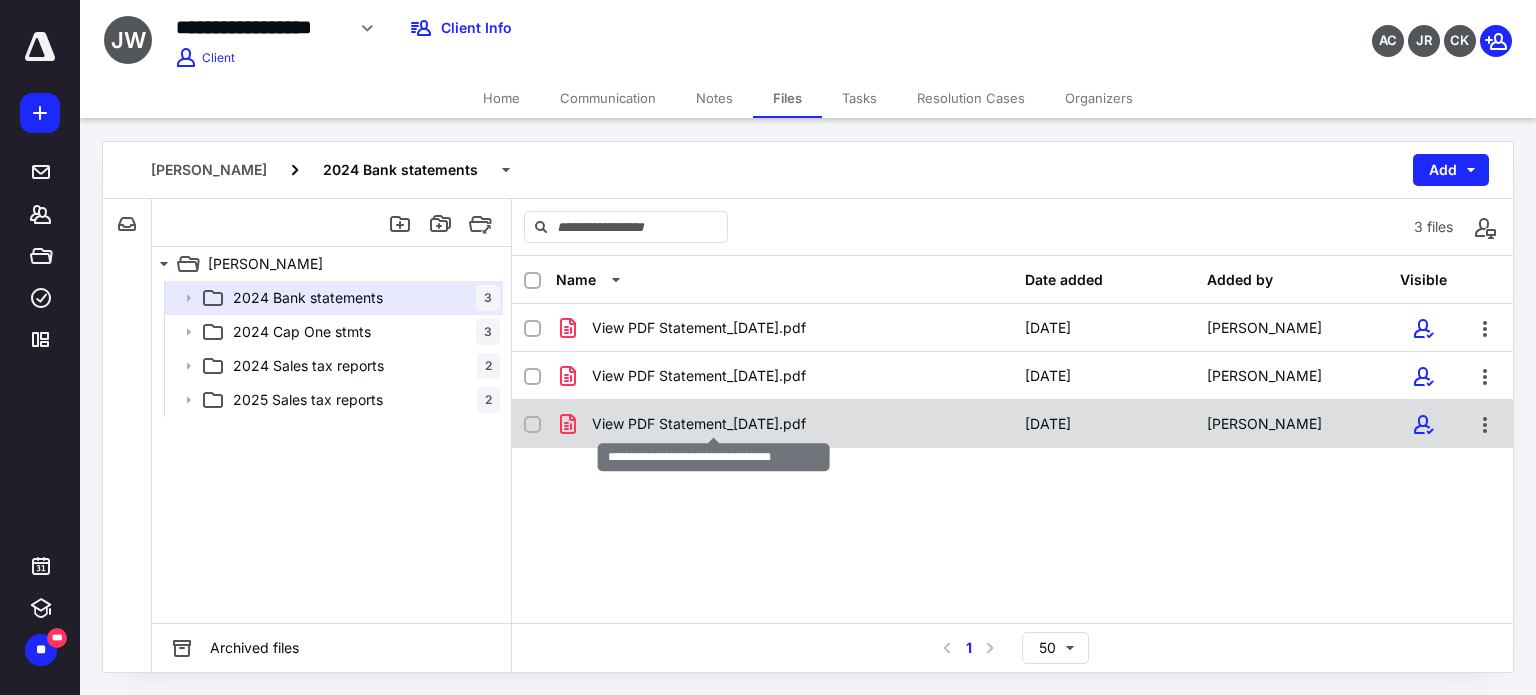 click on "View PDF Statement_2024-12-31.pdf" at bounding box center [699, 424] 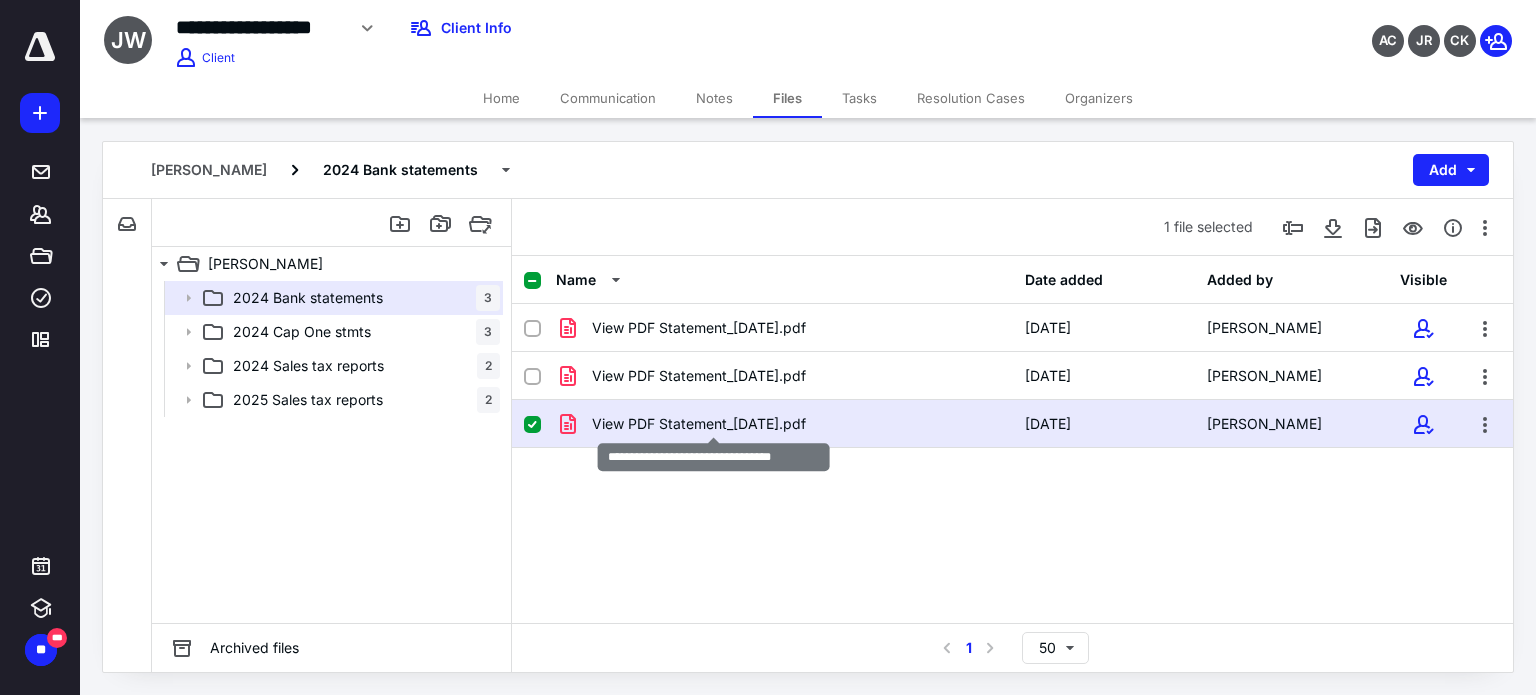 click on "View PDF Statement_2024-12-31.pdf" at bounding box center [699, 424] 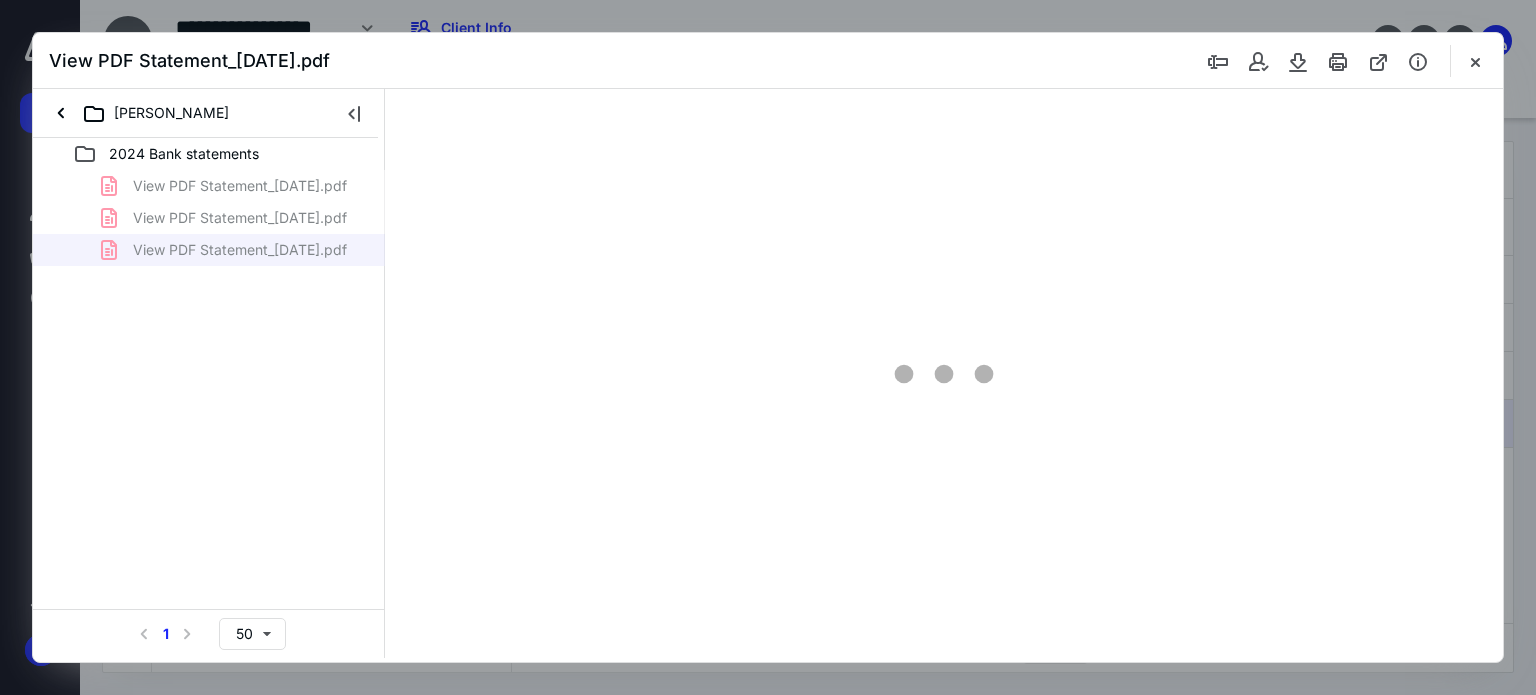 scroll, scrollTop: 0, scrollLeft: 0, axis: both 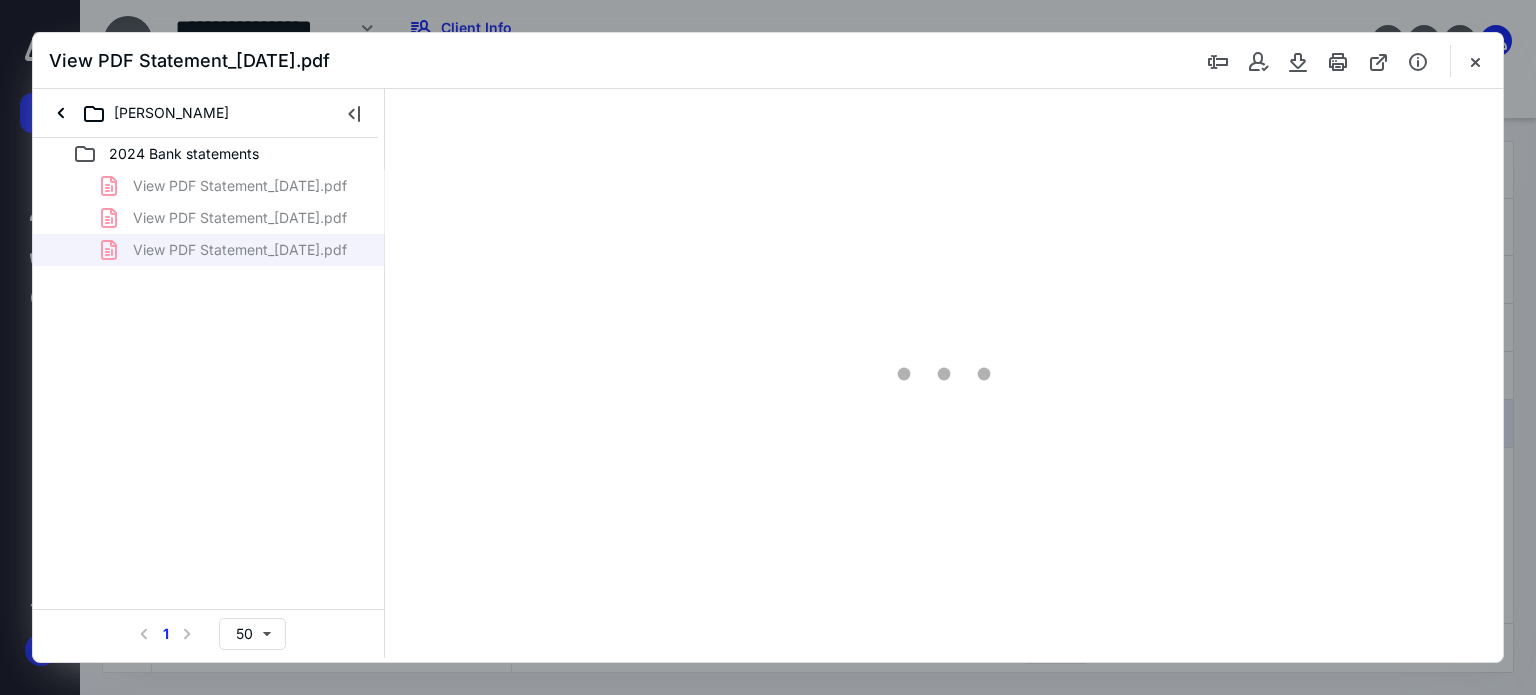 type on "67" 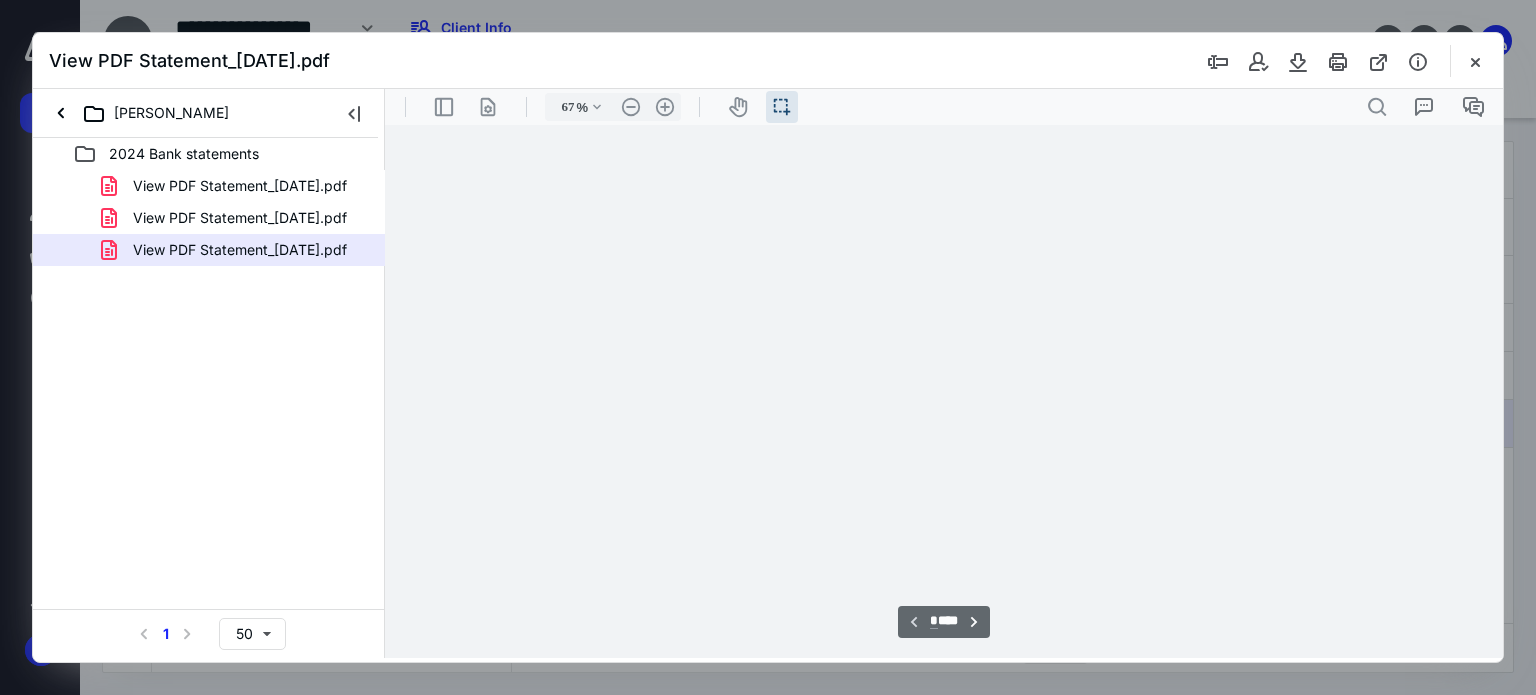 scroll, scrollTop: 39, scrollLeft: 0, axis: vertical 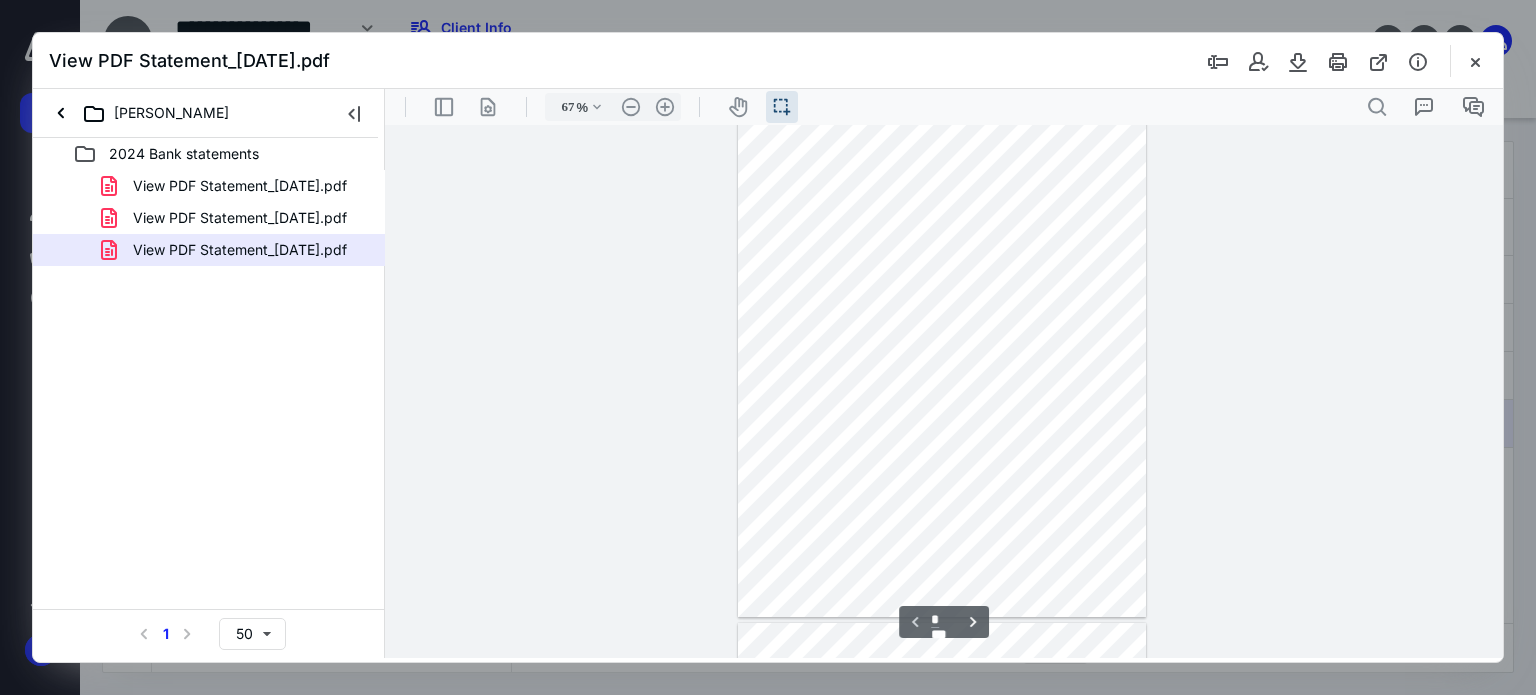 drag, startPoint x: 1493, startPoint y: 164, endPoint x: 1482, endPoint y: 132, distance: 33.83785 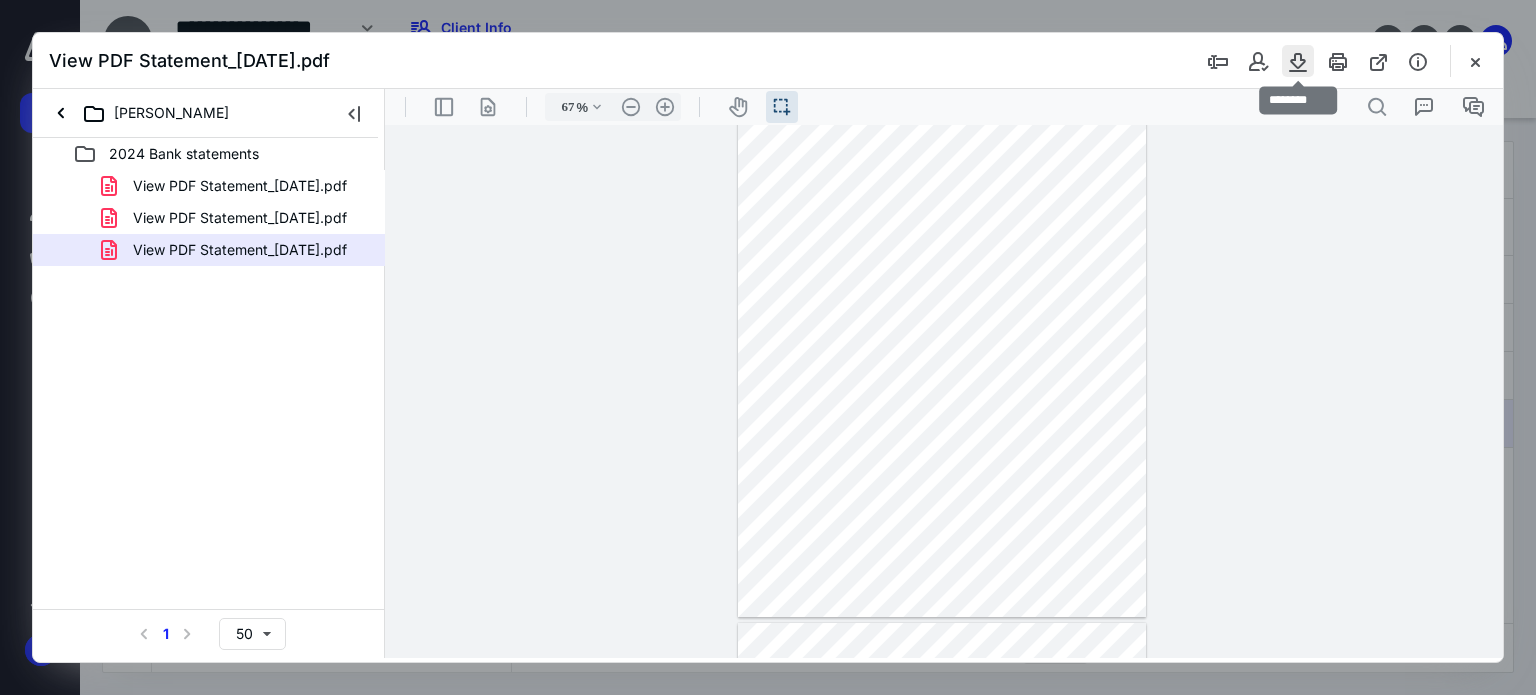 click at bounding box center (1298, 61) 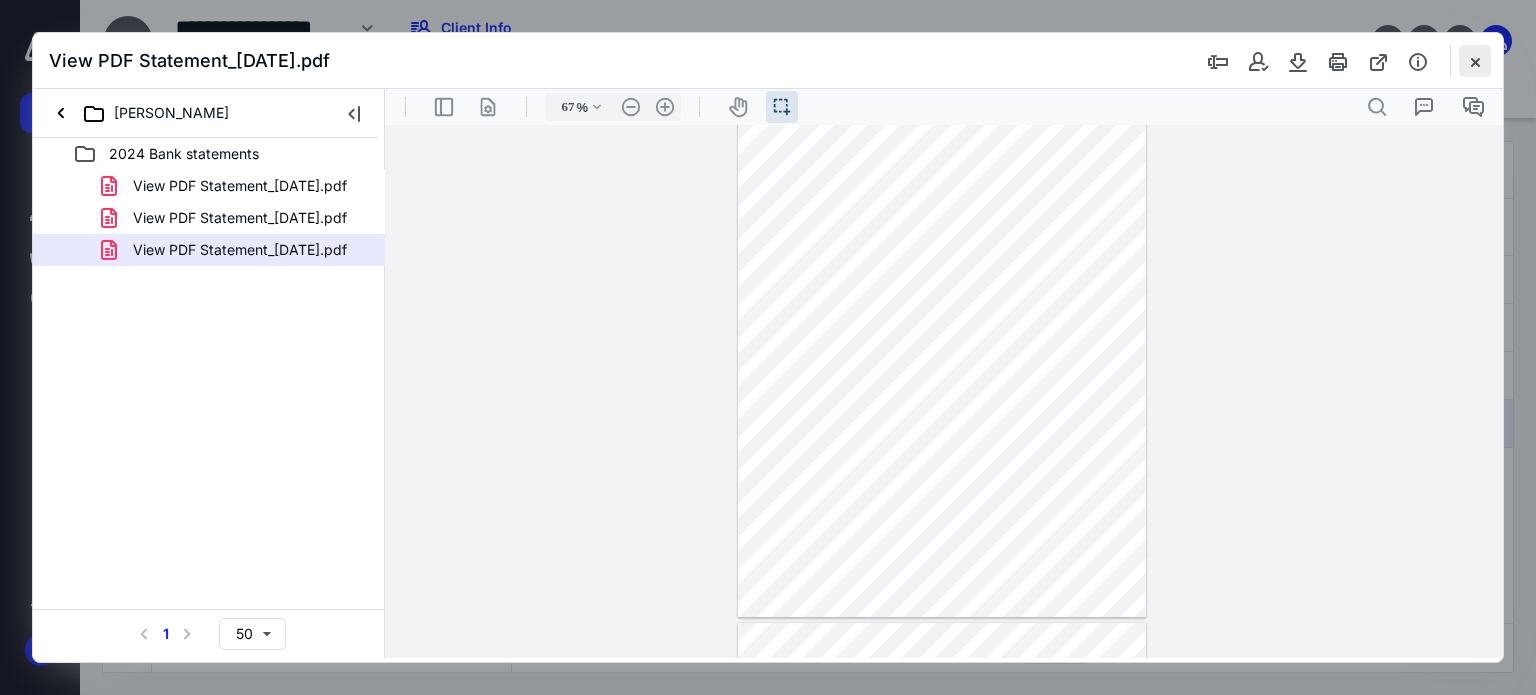 click at bounding box center (1475, 61) 